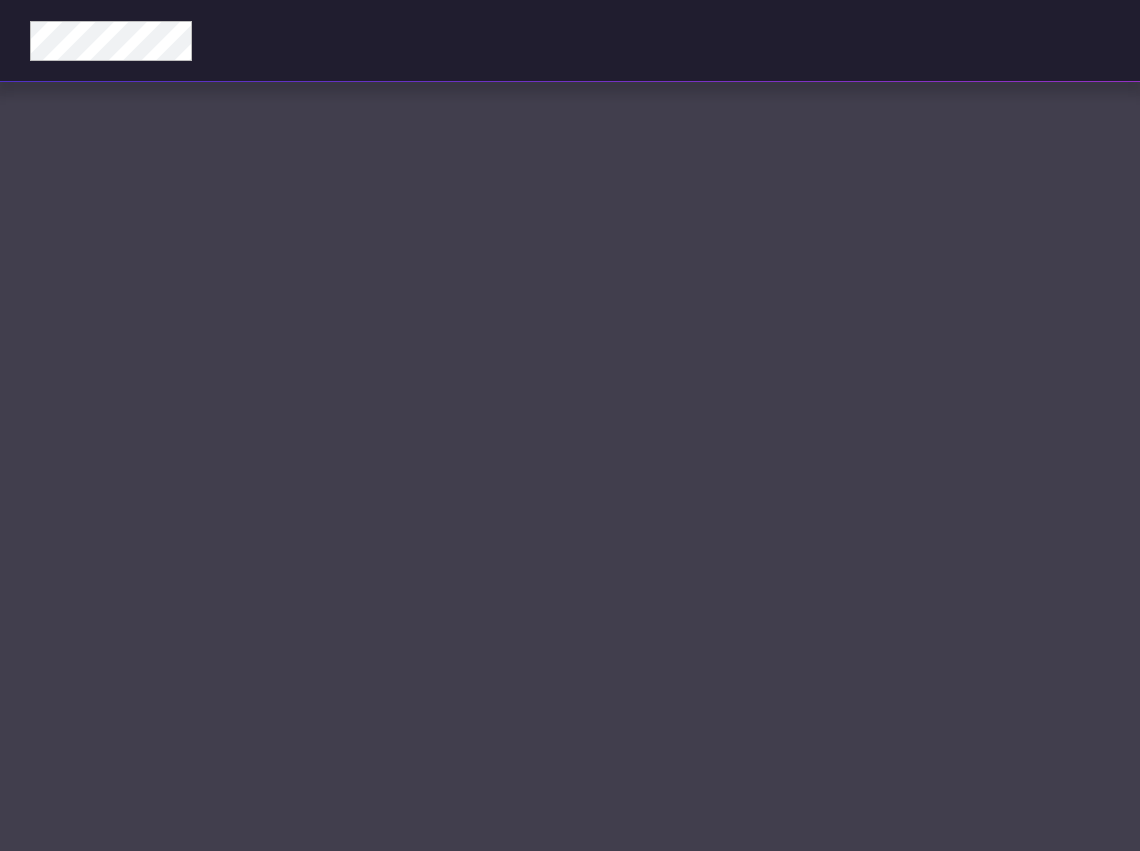 scroll, scrollTop: 0, scrollLeft: 0, axis: both 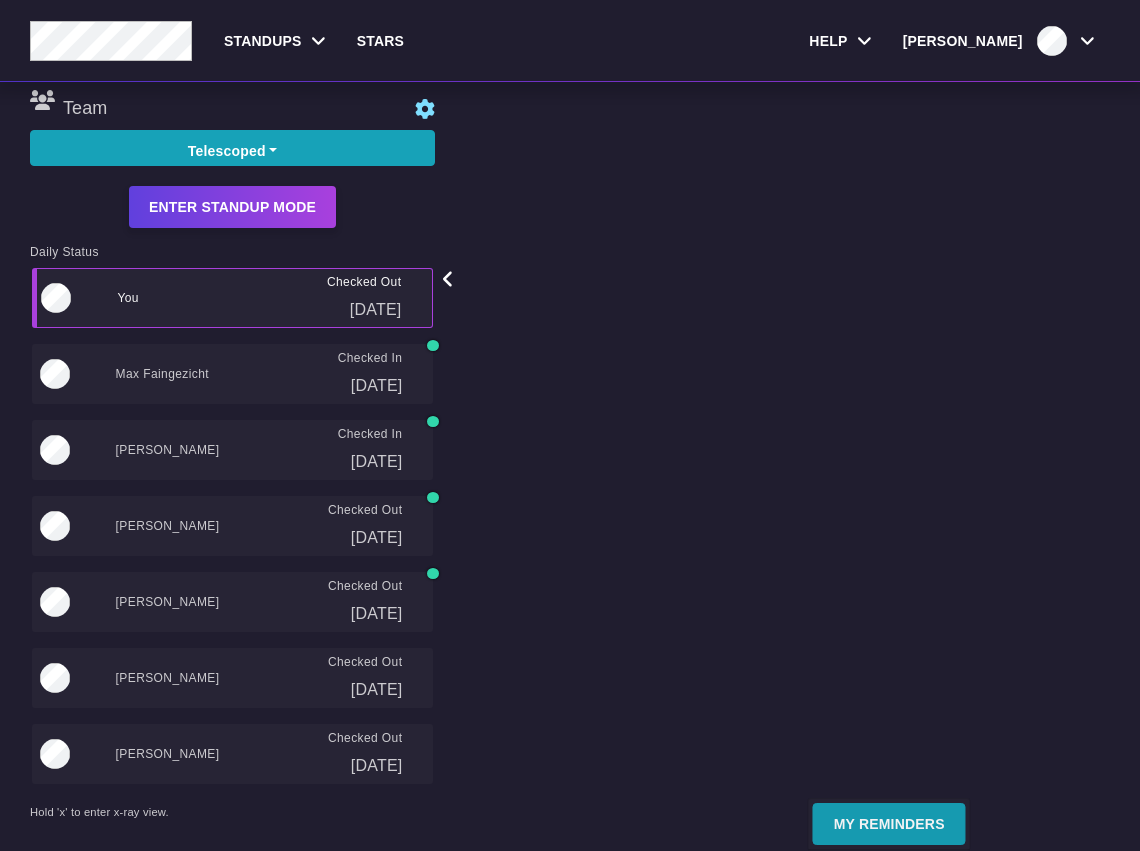 click on "Start My Check In" at bounding box center (851, 893) 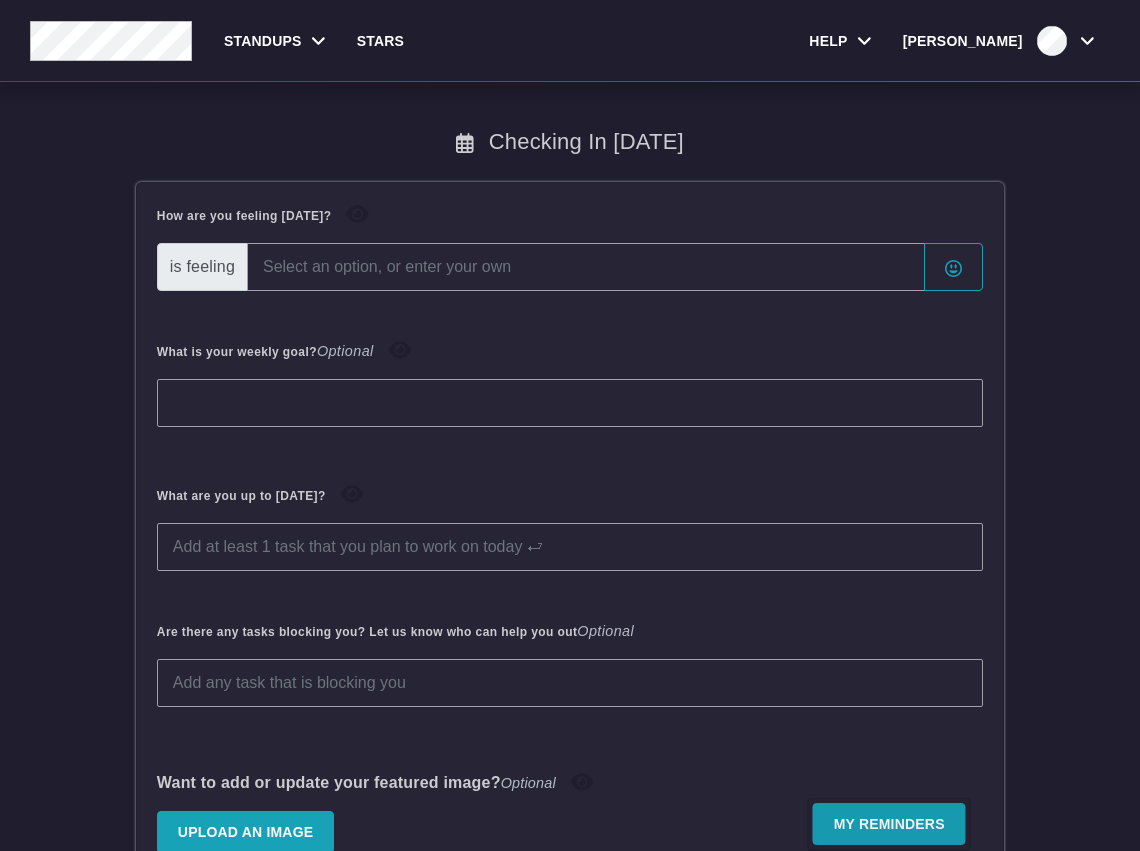click at bounding box center [586, 267] 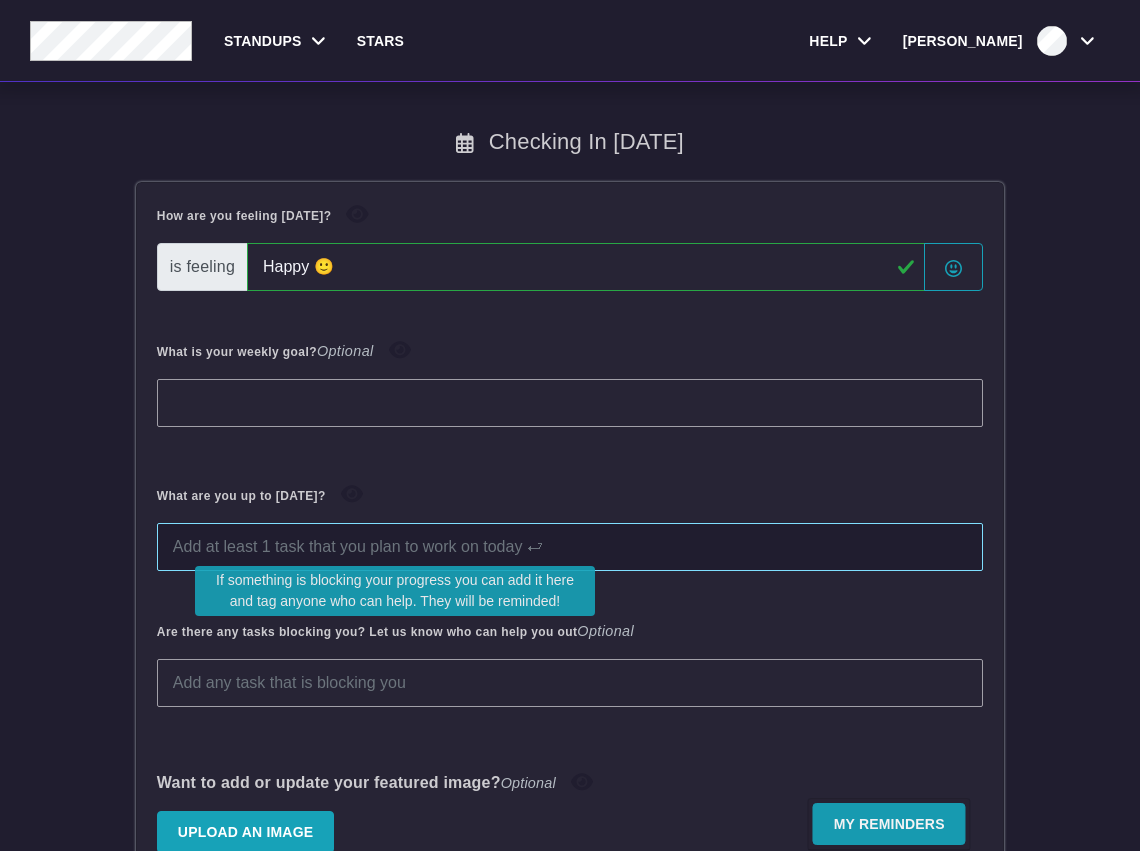 click at bounding box center (570, 547) 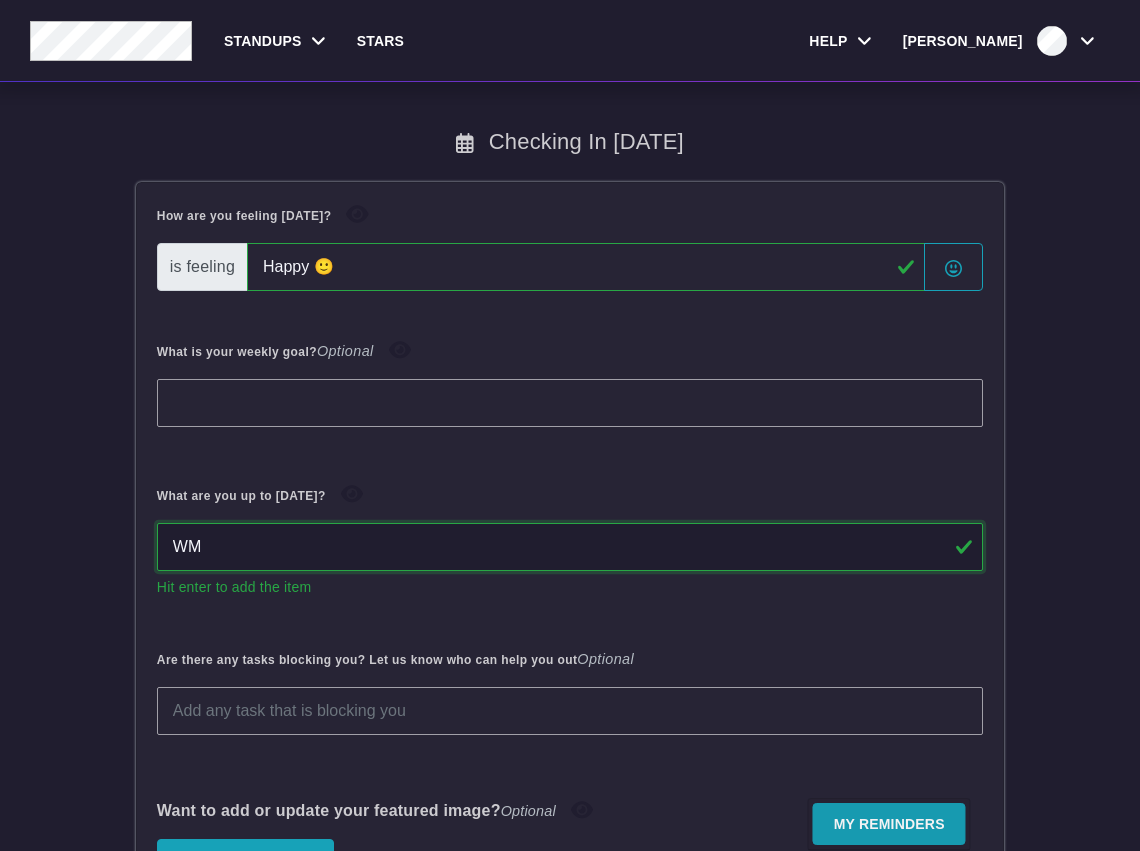 type on "W" 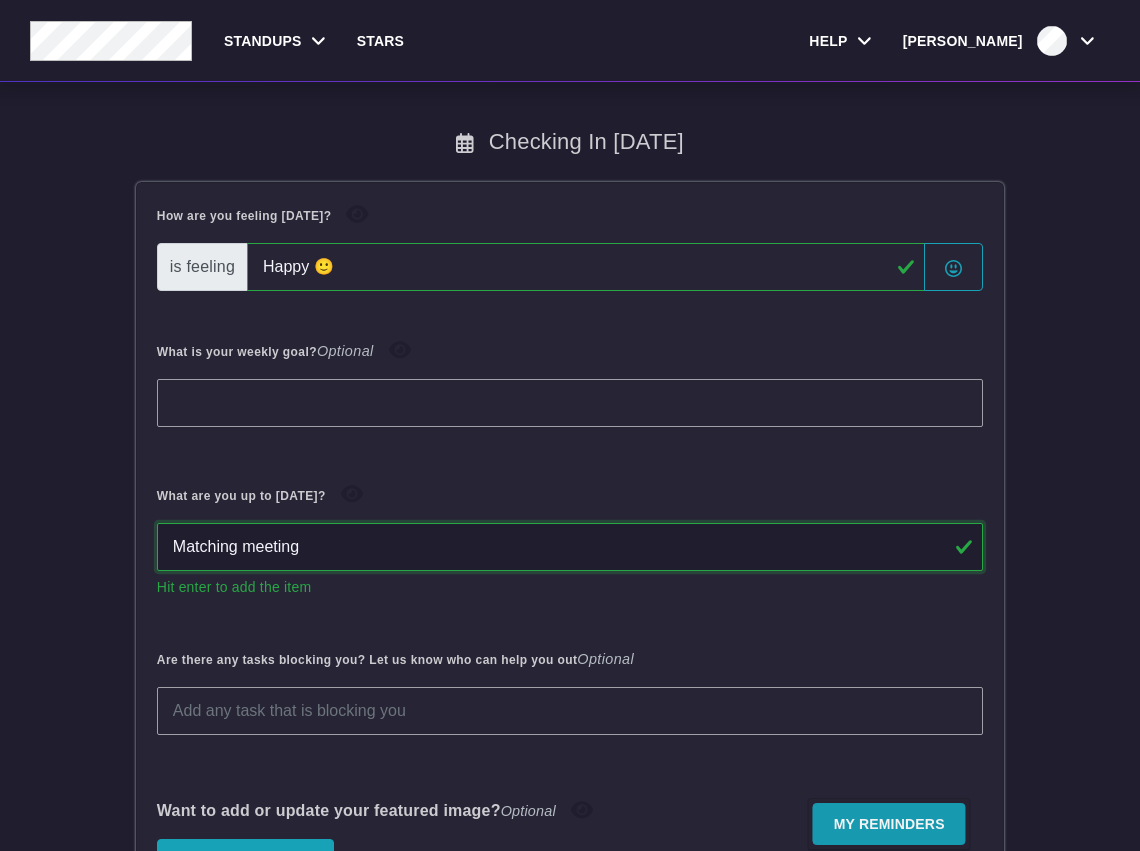 type on "Matching meeting" 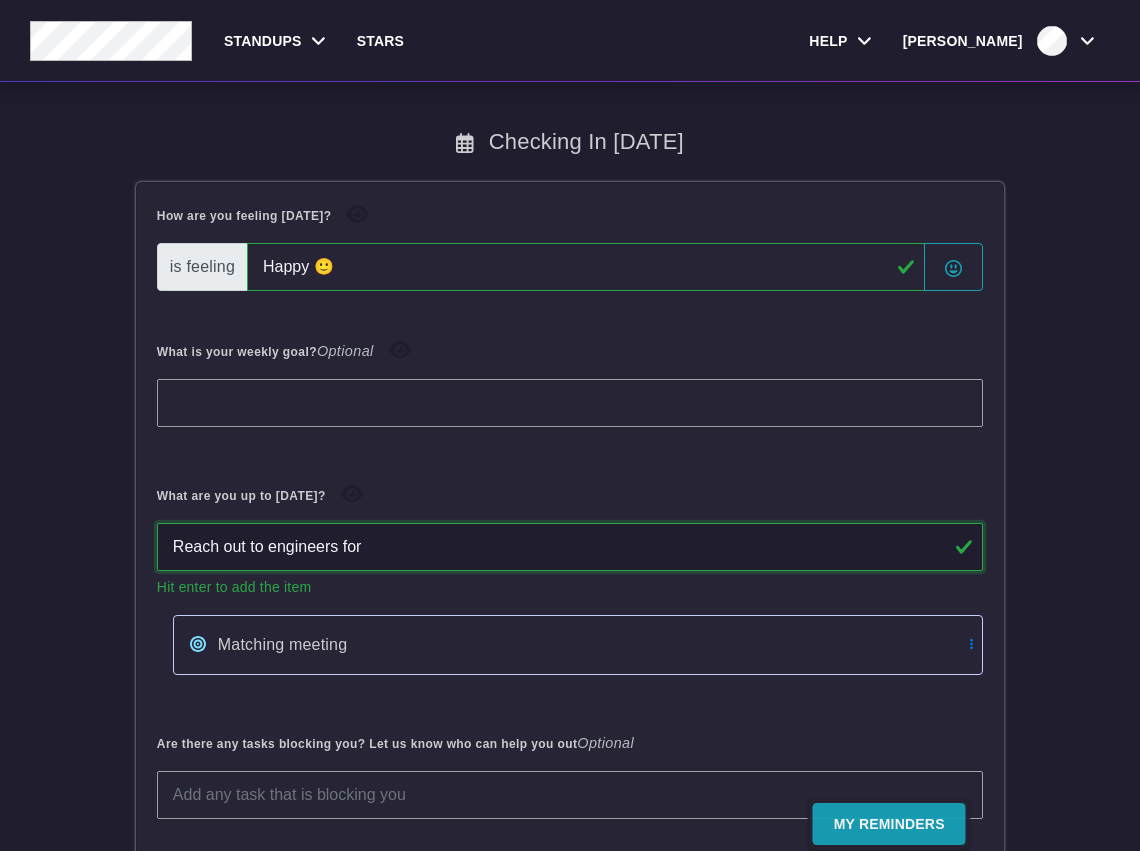 click on "Reach out to engineers for" at bounding box center [570, 547] 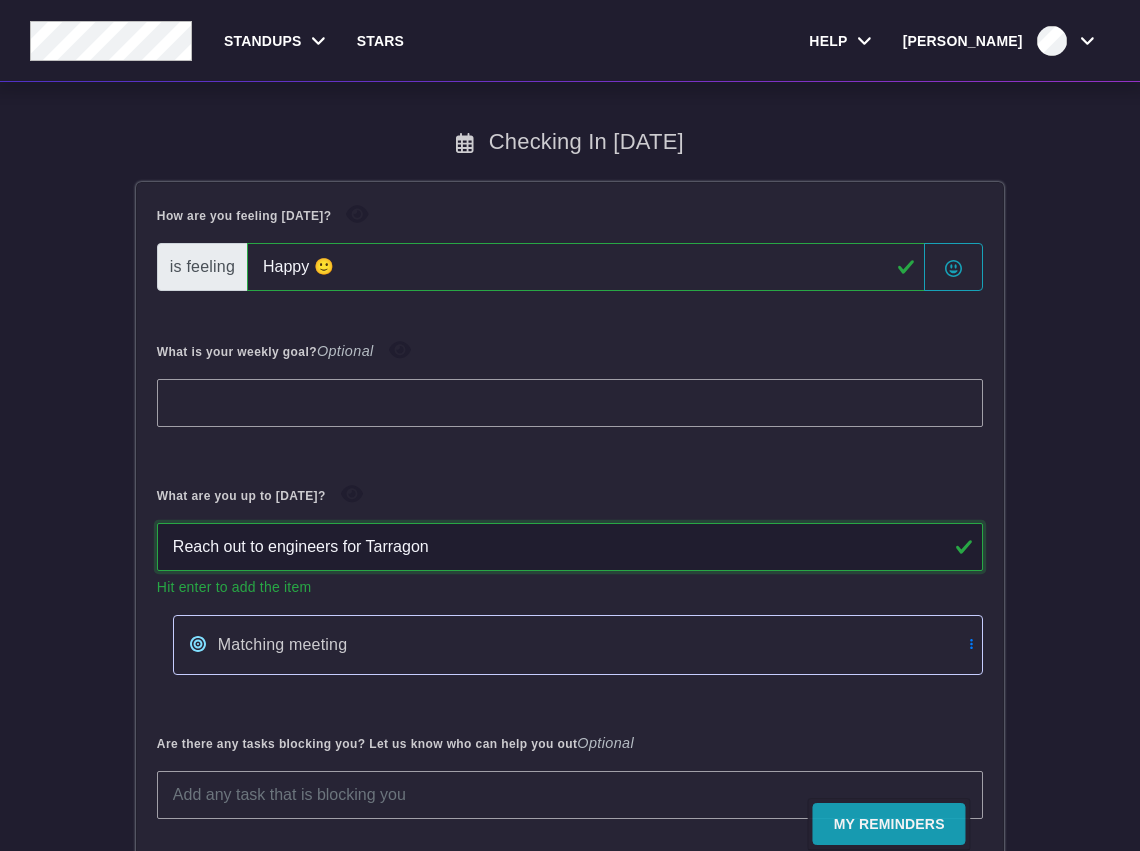 type on "Reach out to engineers for Tarragon" 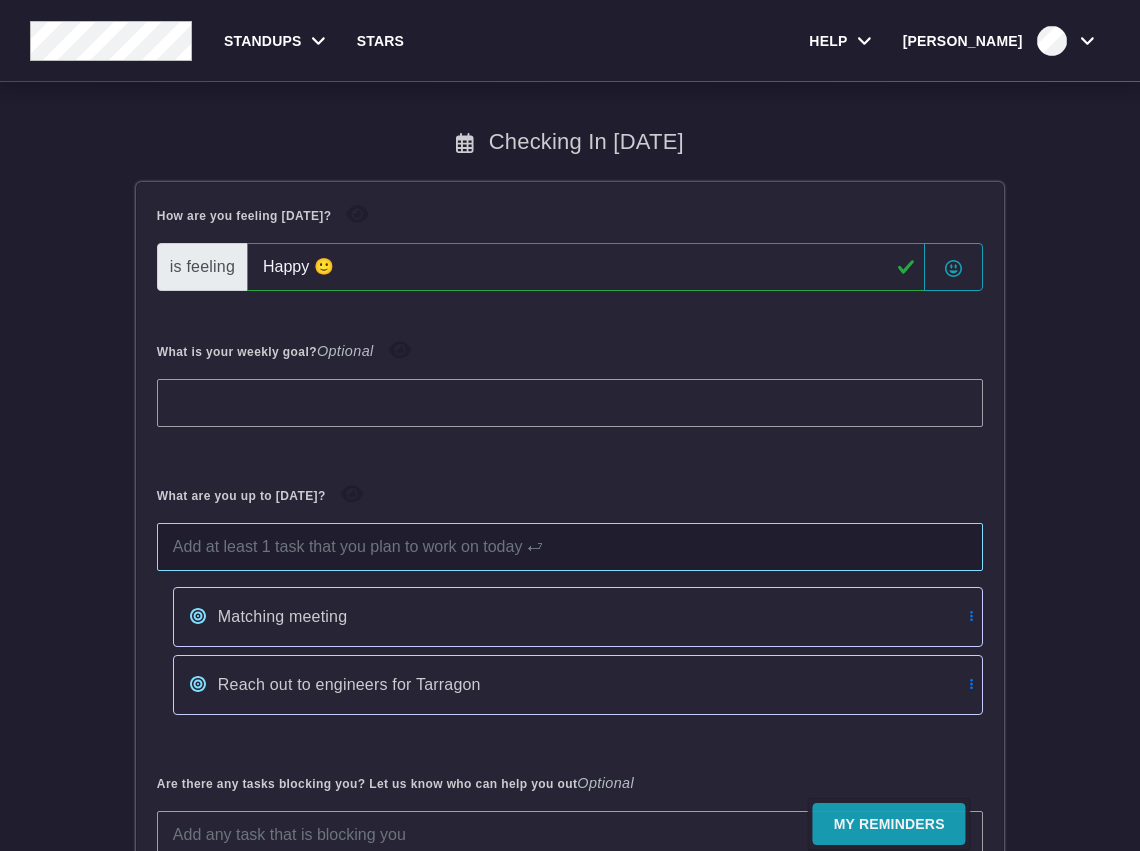 type on "L" 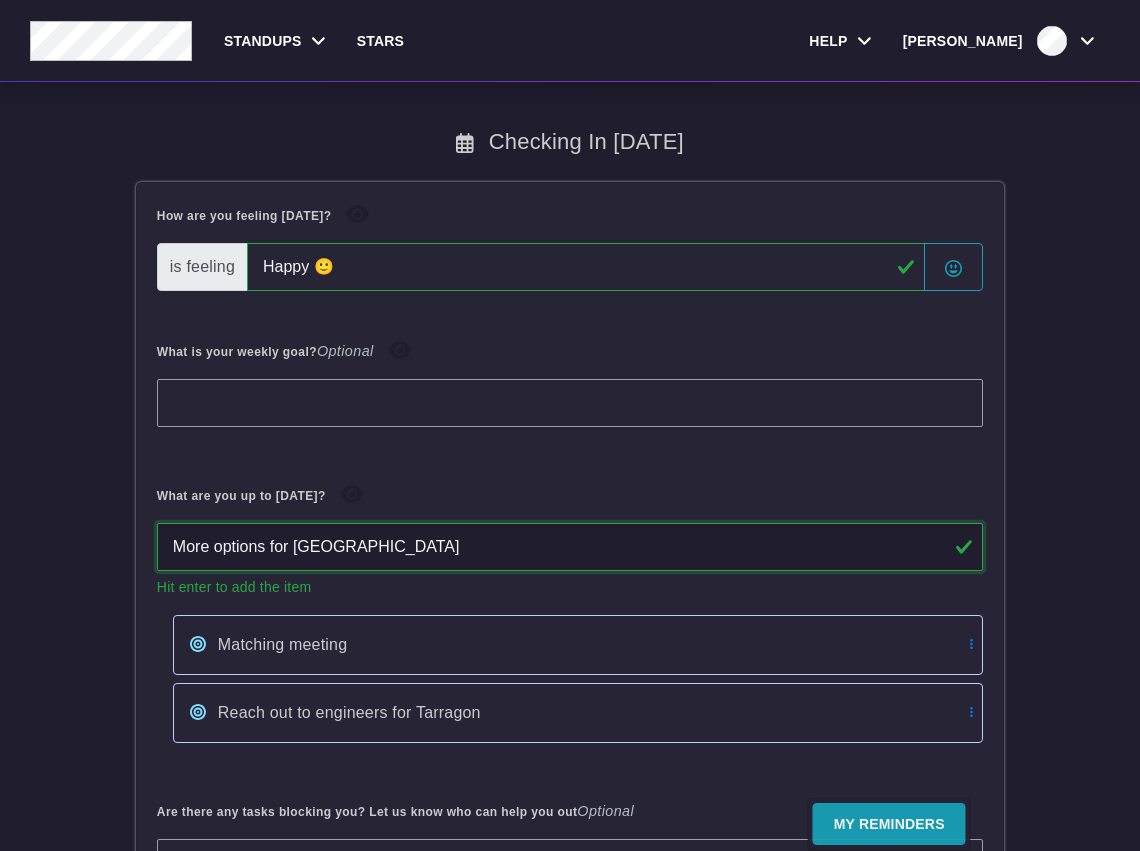 type on "More options for Lancaster" 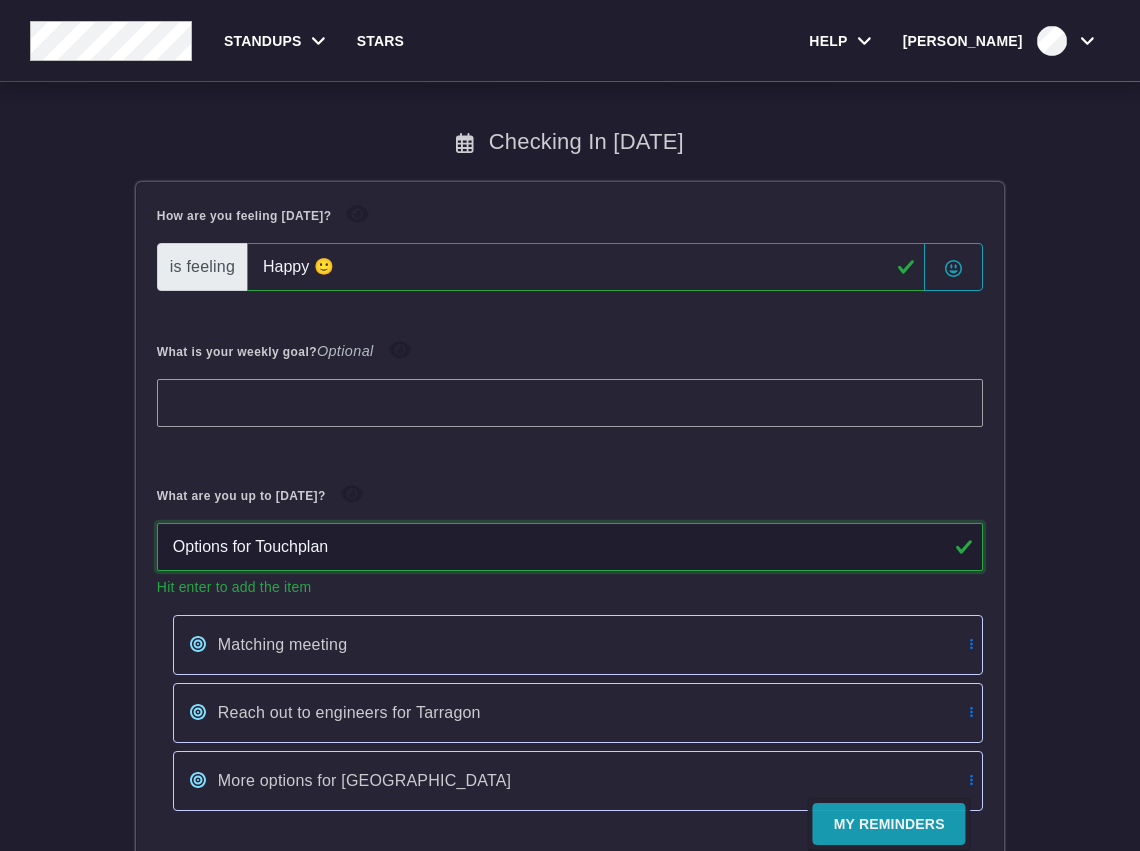 type on "Options for Touchplan" 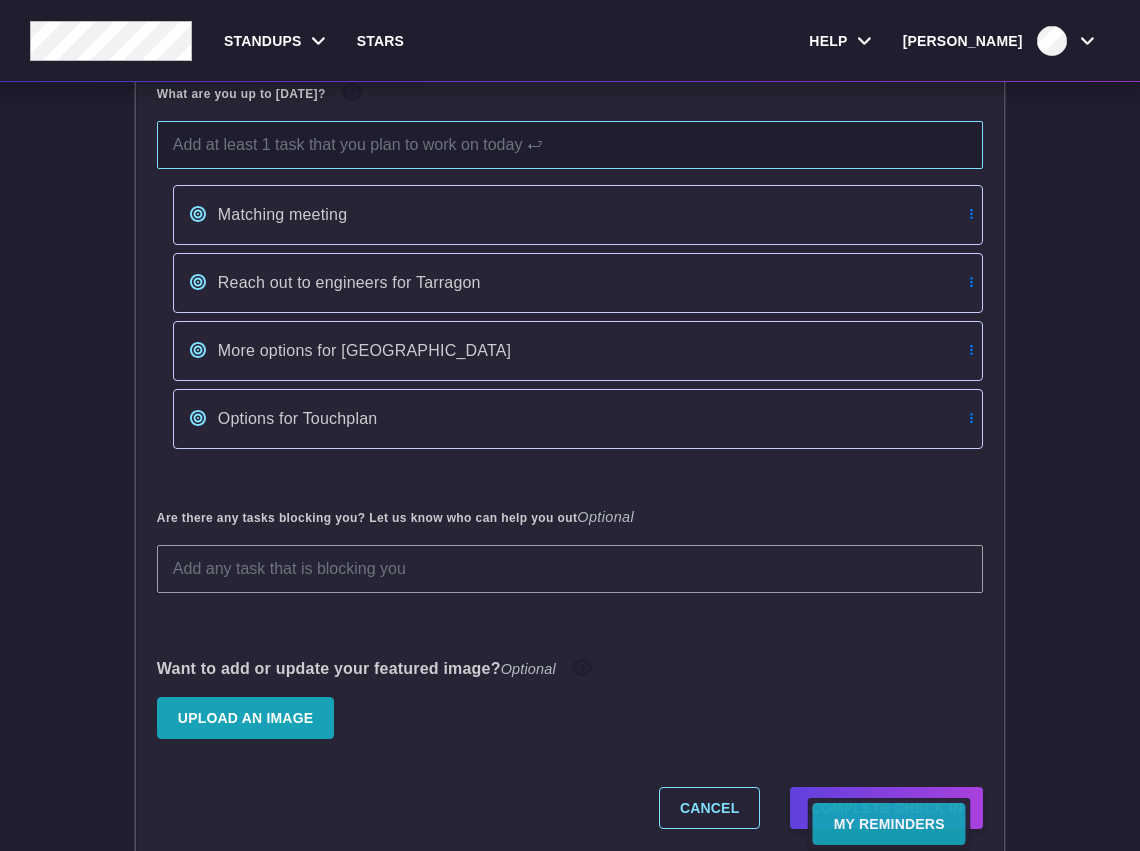 scroll, scrollTop: 403, scrollLeft: 0, axis: vertical 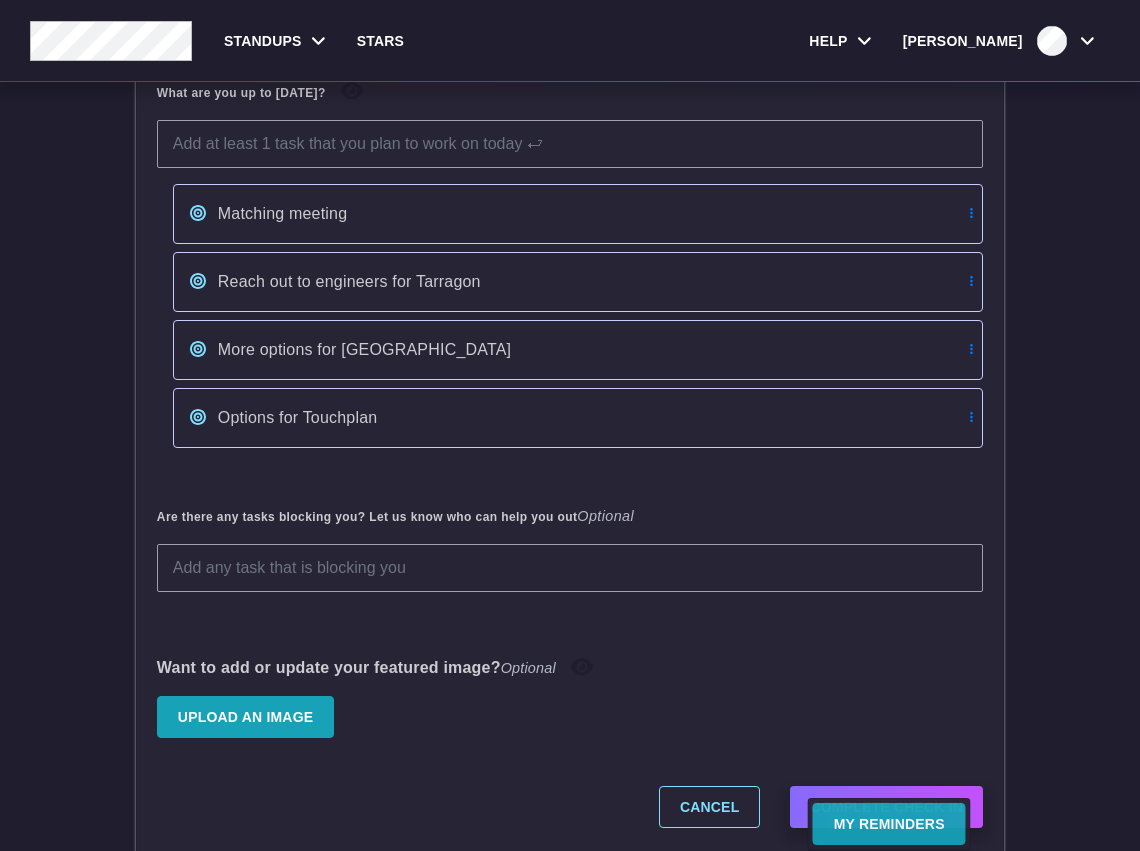 click on "Complete Check In" at bounding box center [886, 807] 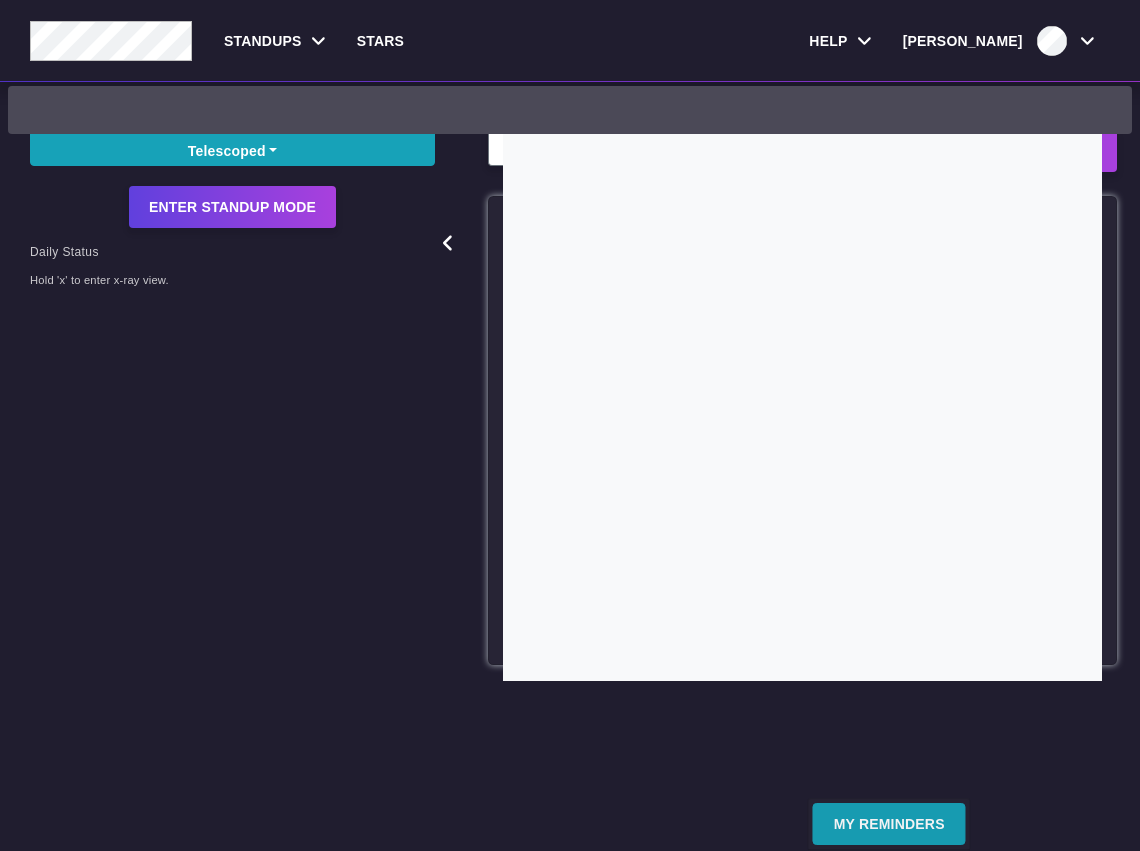 scroll, scrollTop: 0, scrollLeft: 0, axis: both 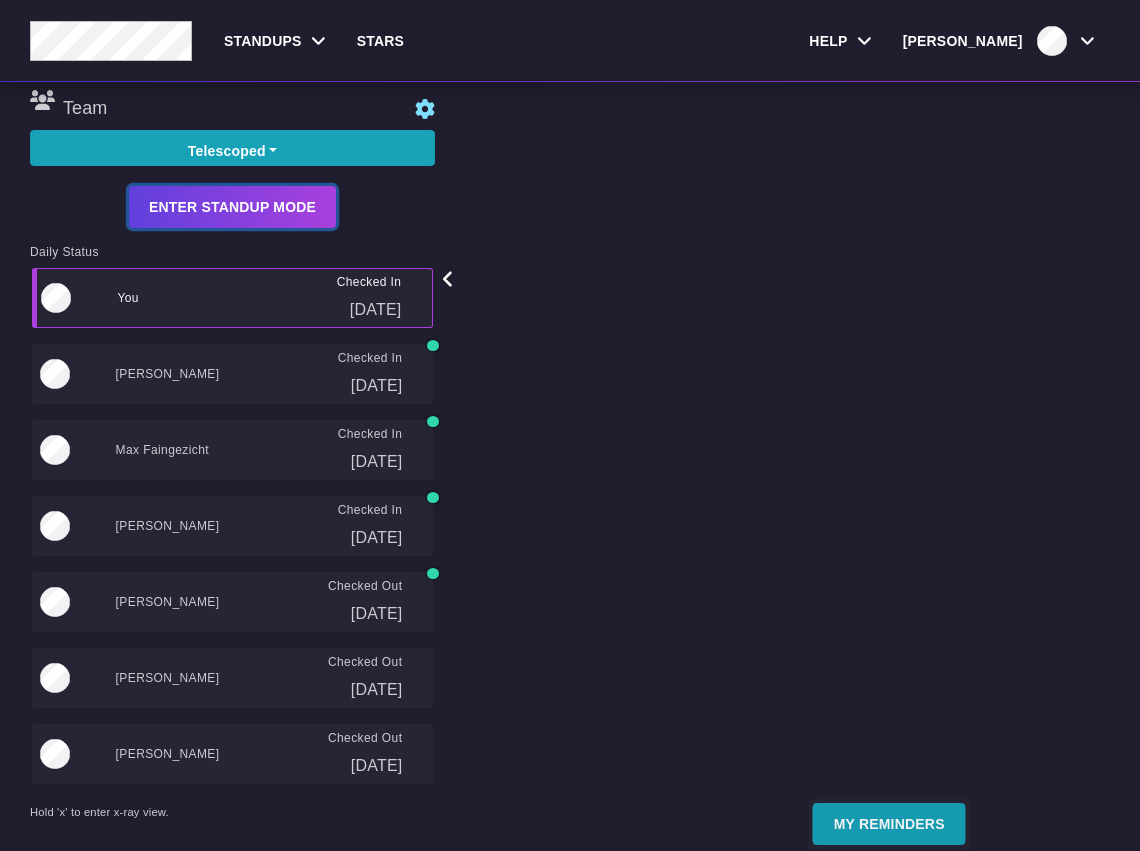 drag, startPoint x: 249, startPoint y: 206, endPoint x: 1139, endPoint y: 492, distance: 934.82404 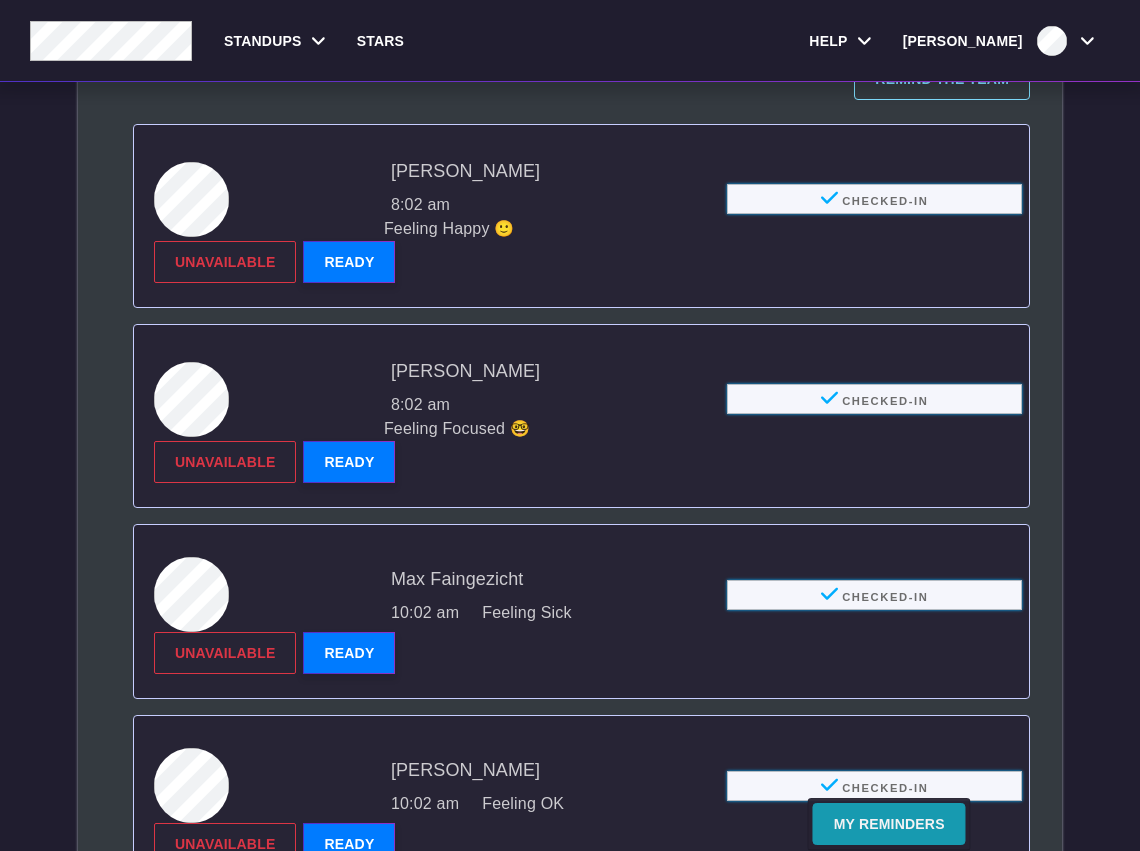 scroll, scrollTop: 0, scrollLeft: 0, axis: both 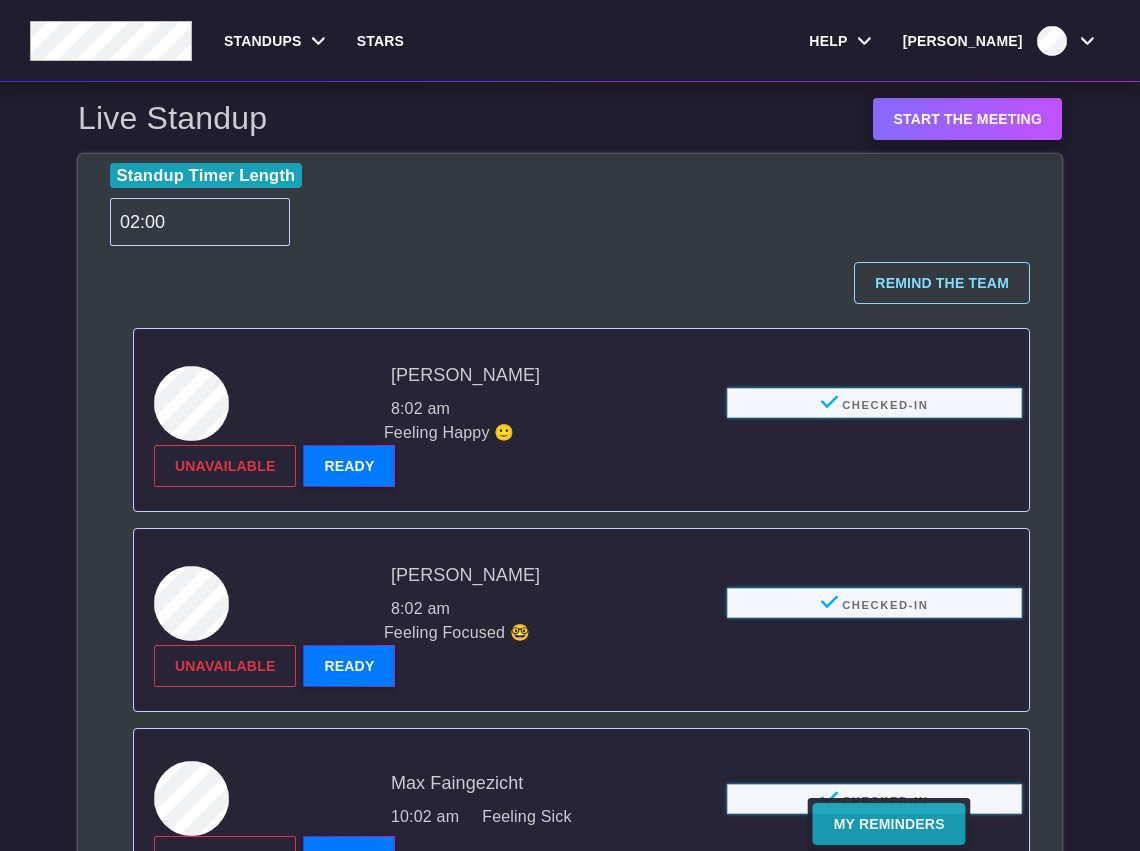 click on "Start the meeting" at bounding box center (967, 119) 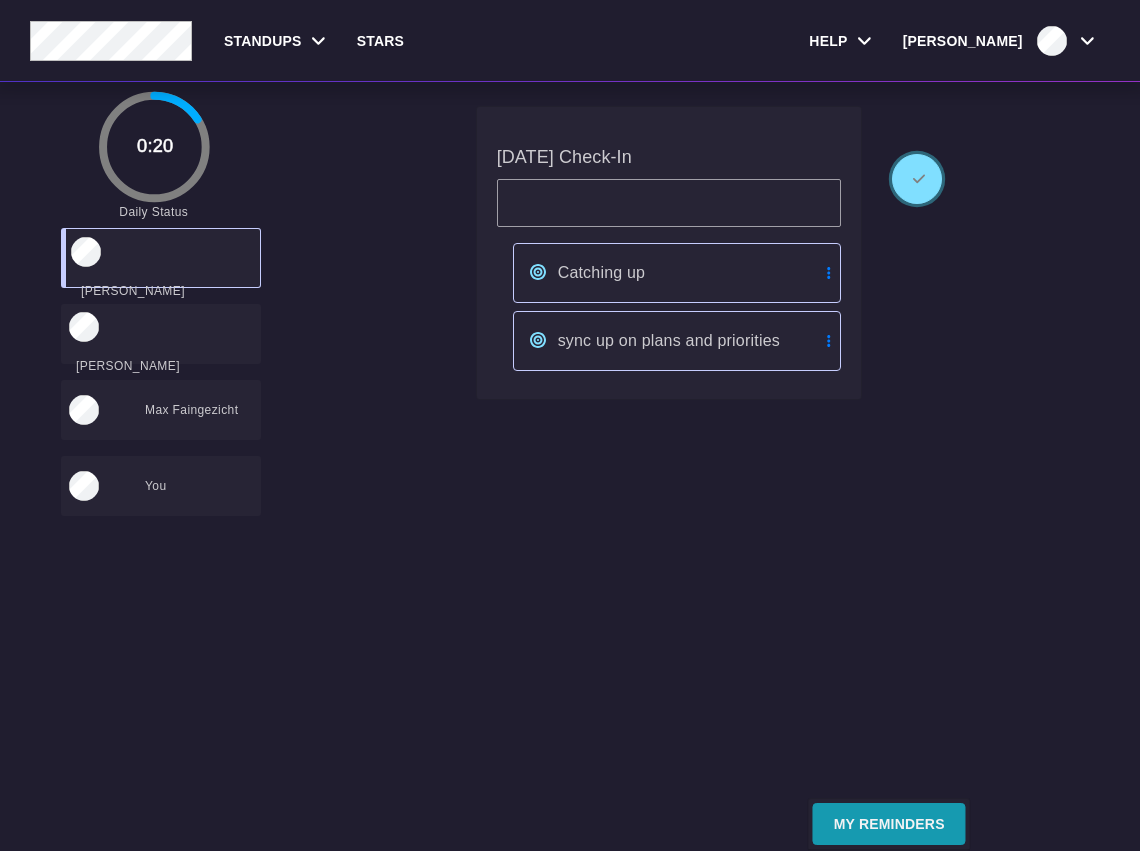 click at bounding box center (917, 179) 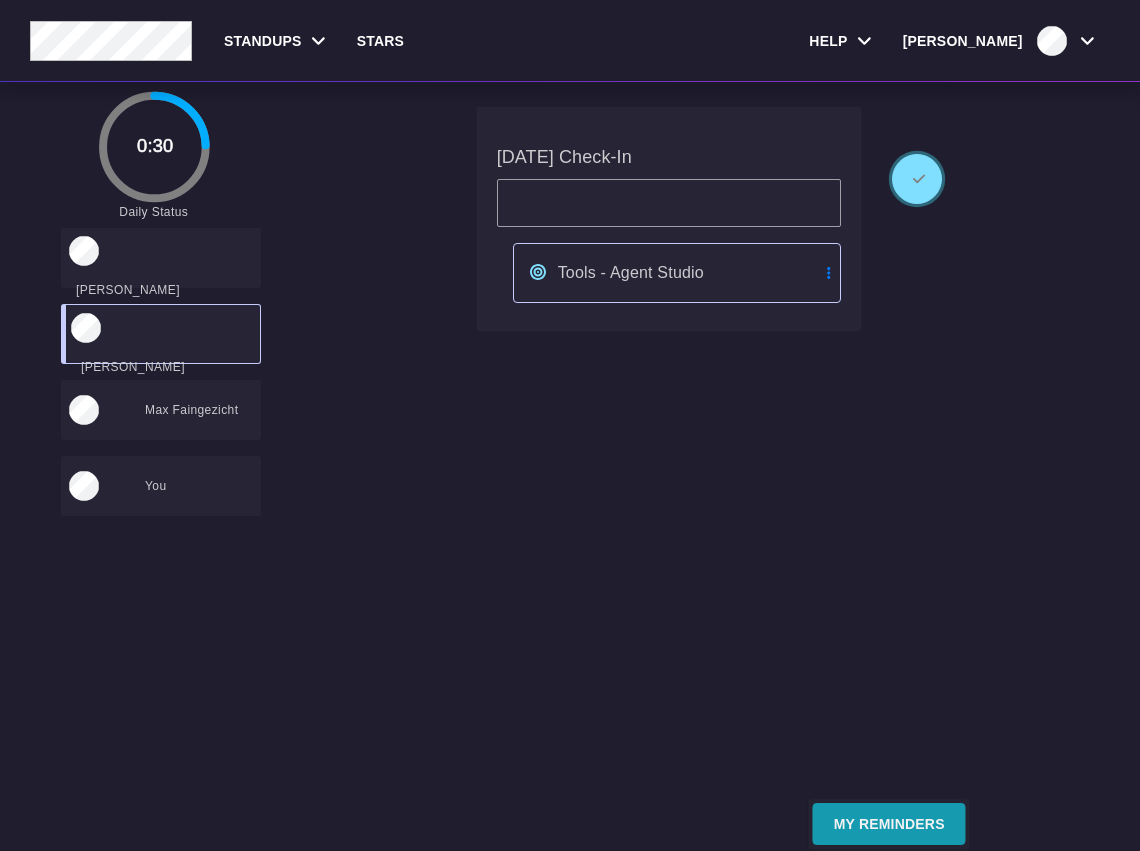 click at bounding box center (917, 179) 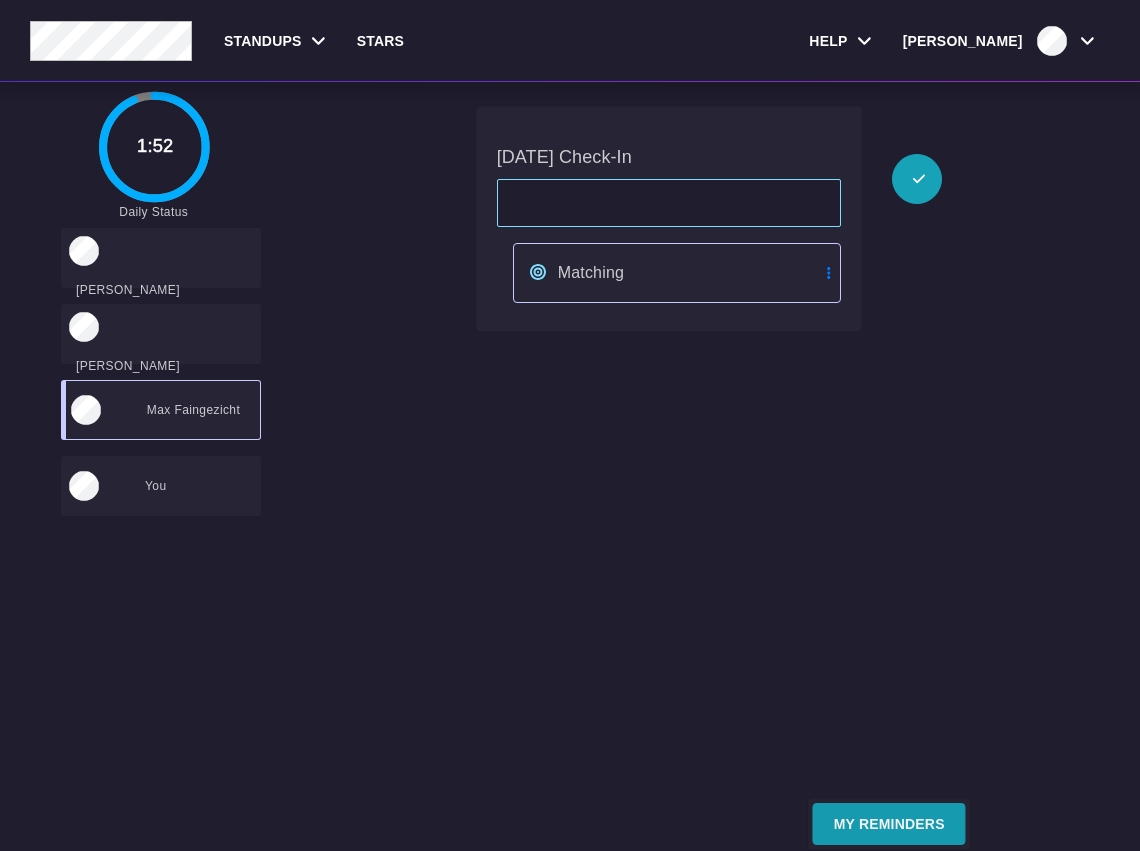 click at bounding box center [669, 203] 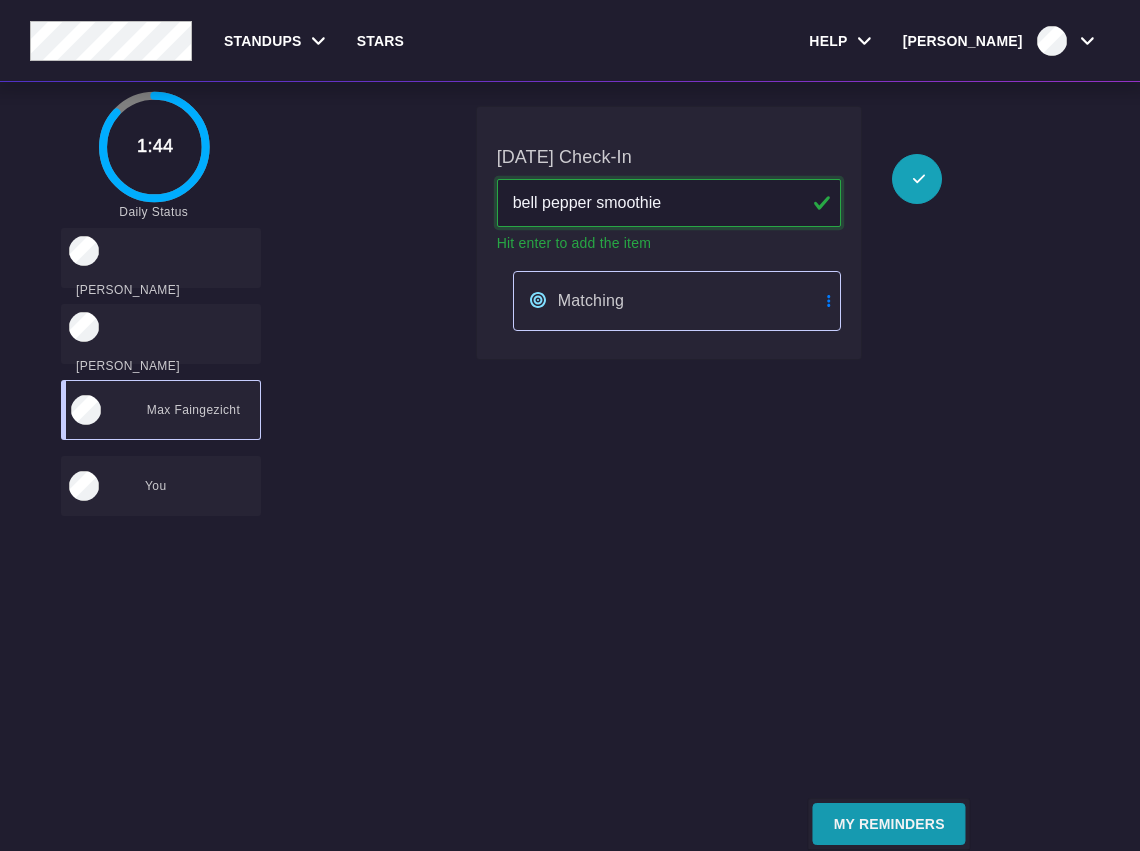 type on "bell pepper smoothie" 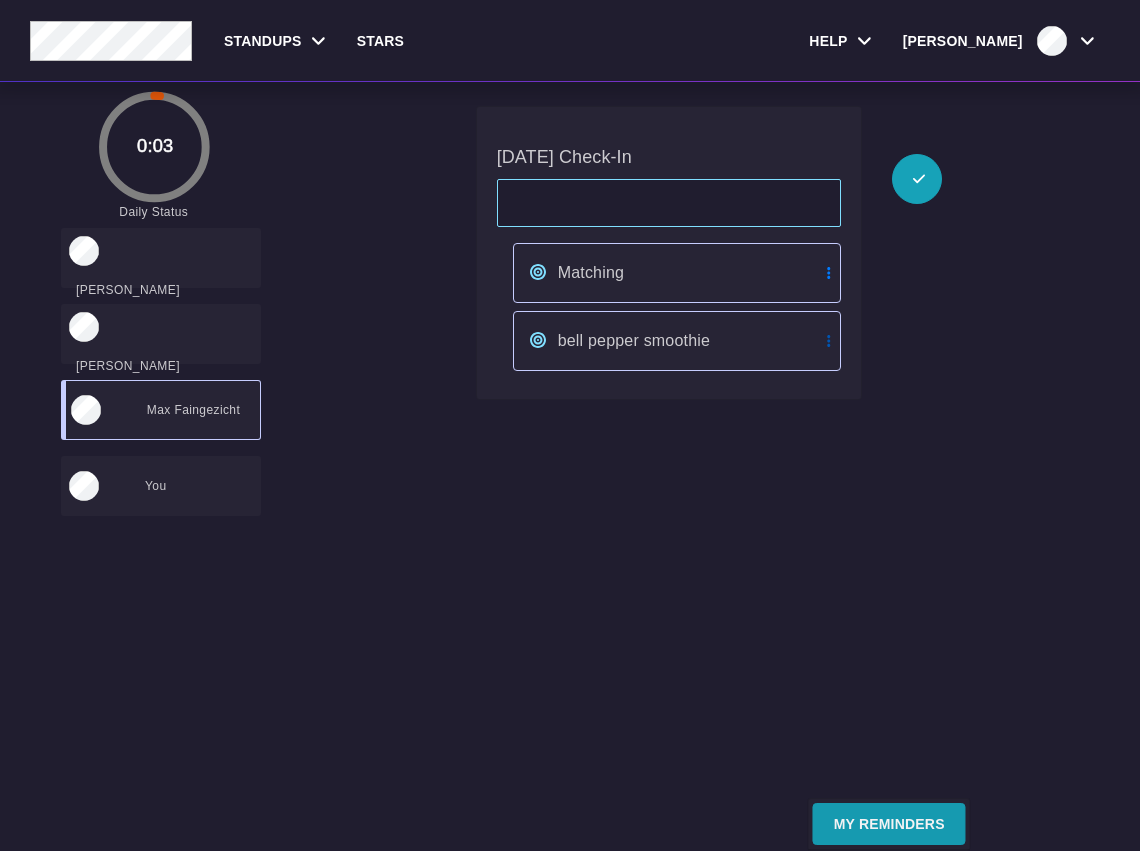 click 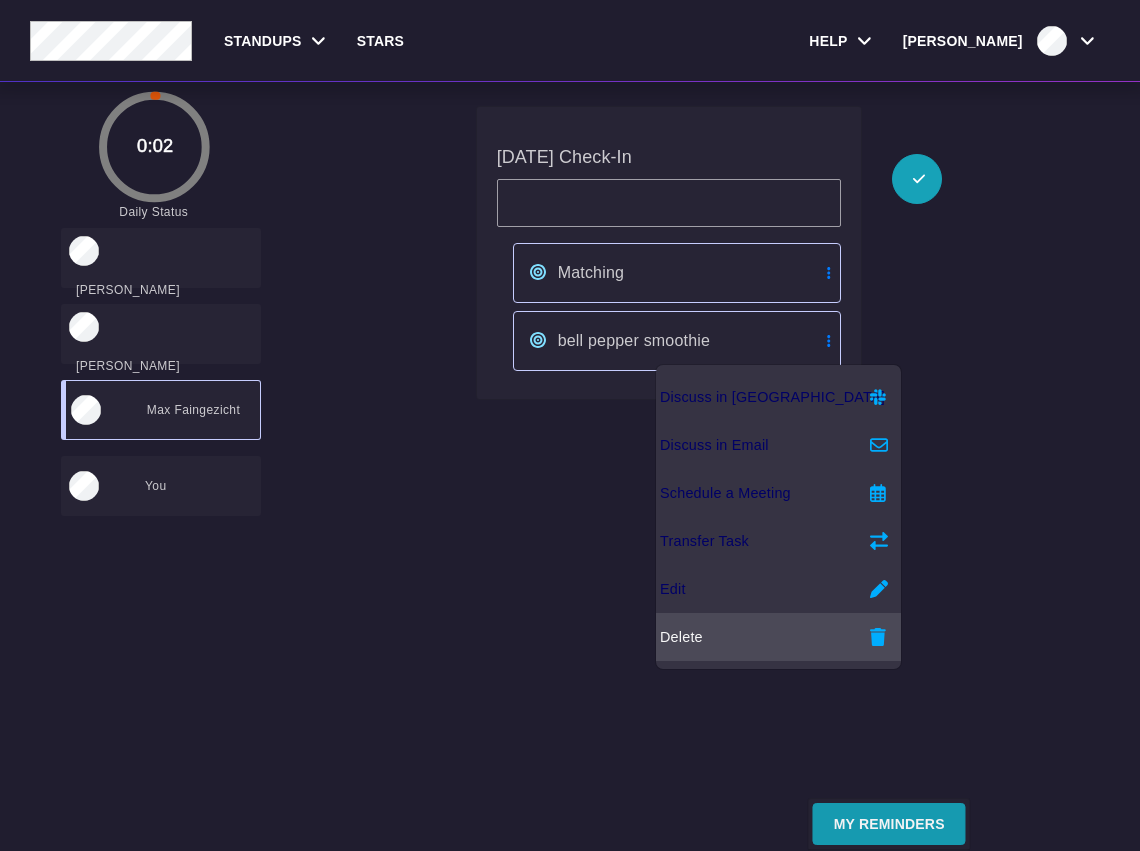 click on "Delete" at bounding box center (761, 637) 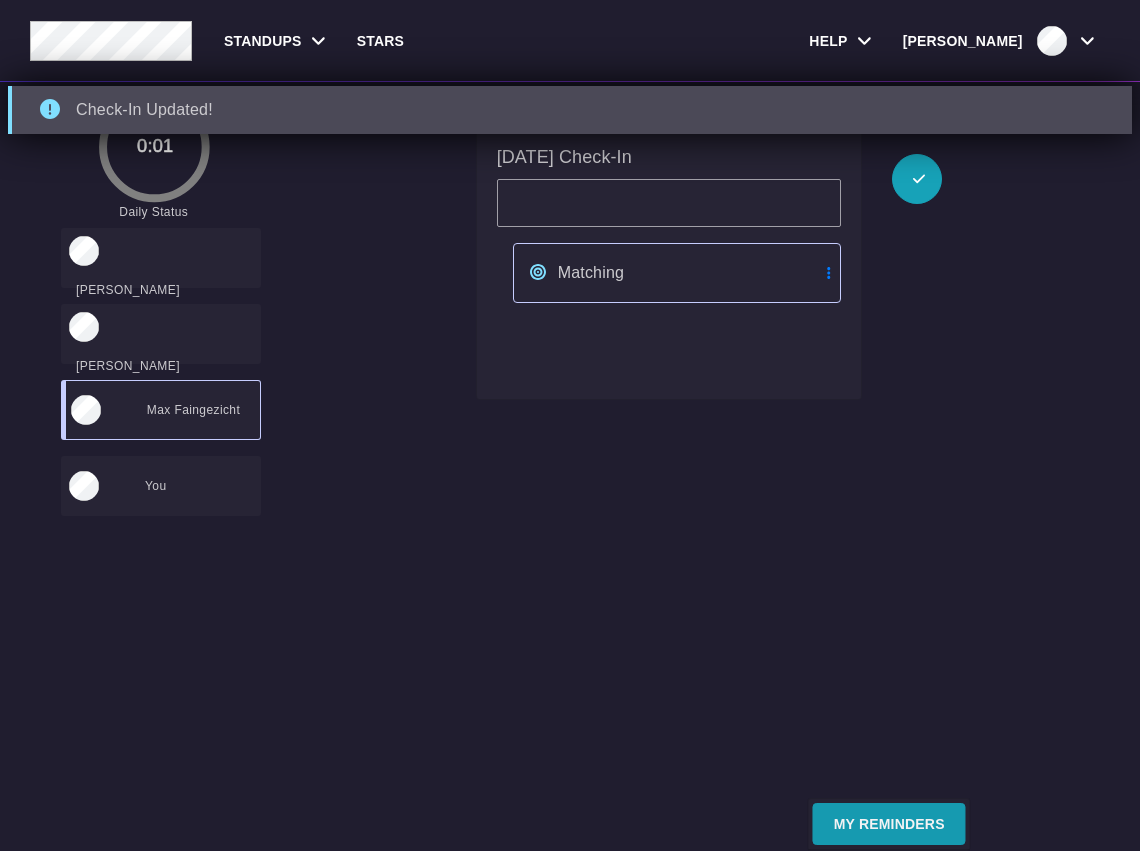 click at bounding box center [917, 277] 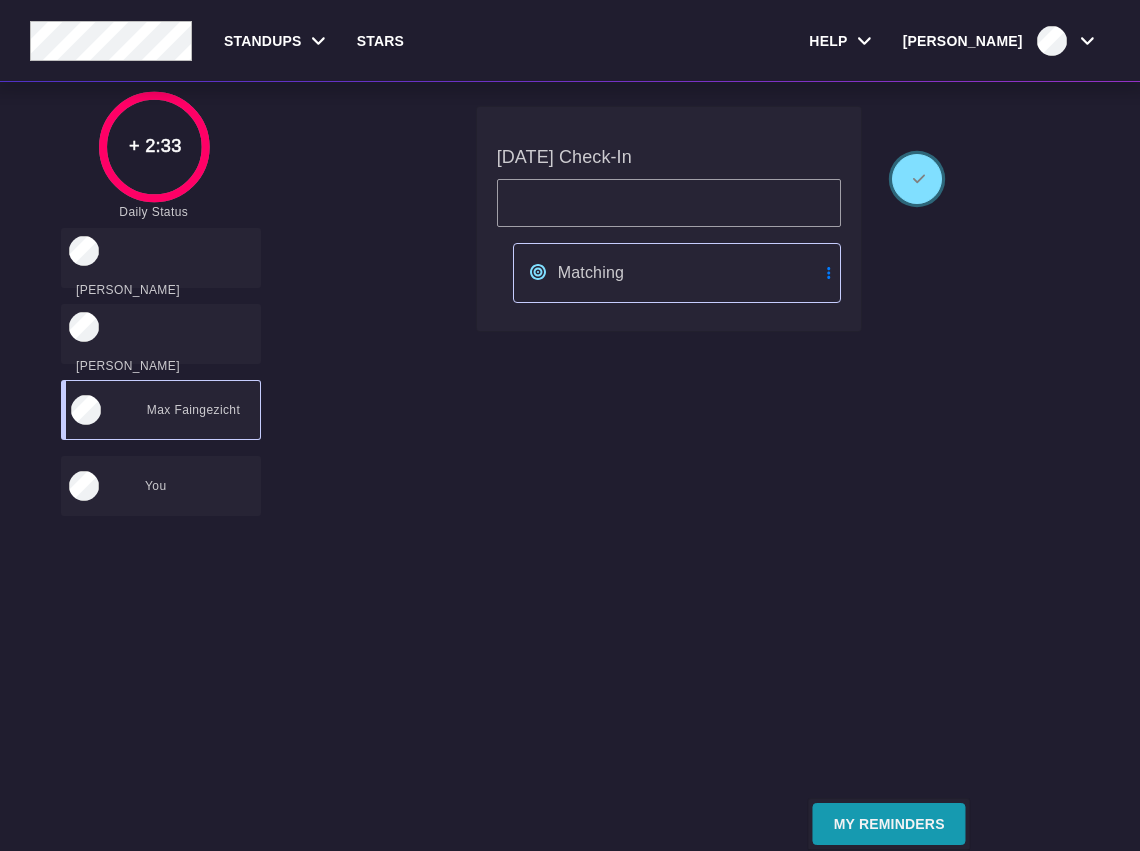 click at bounding box center (917, 179) 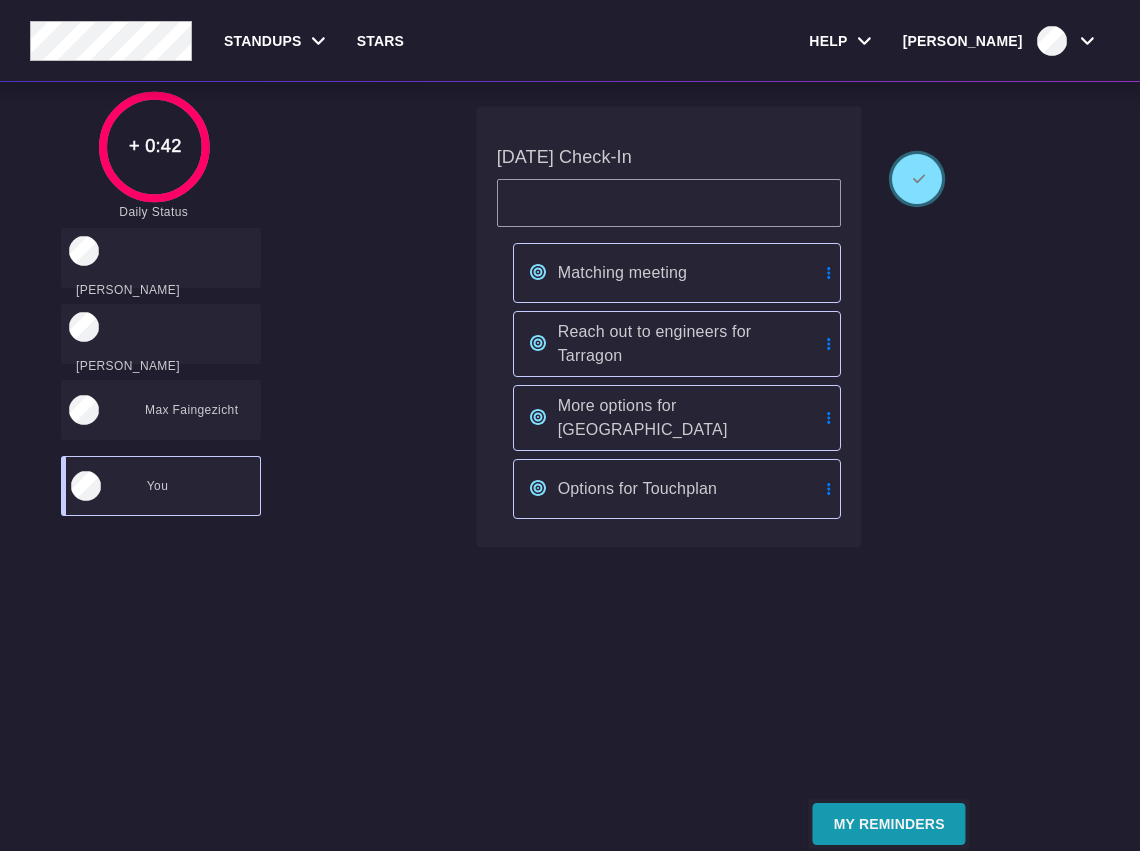 click at bounding box center [917, 179] 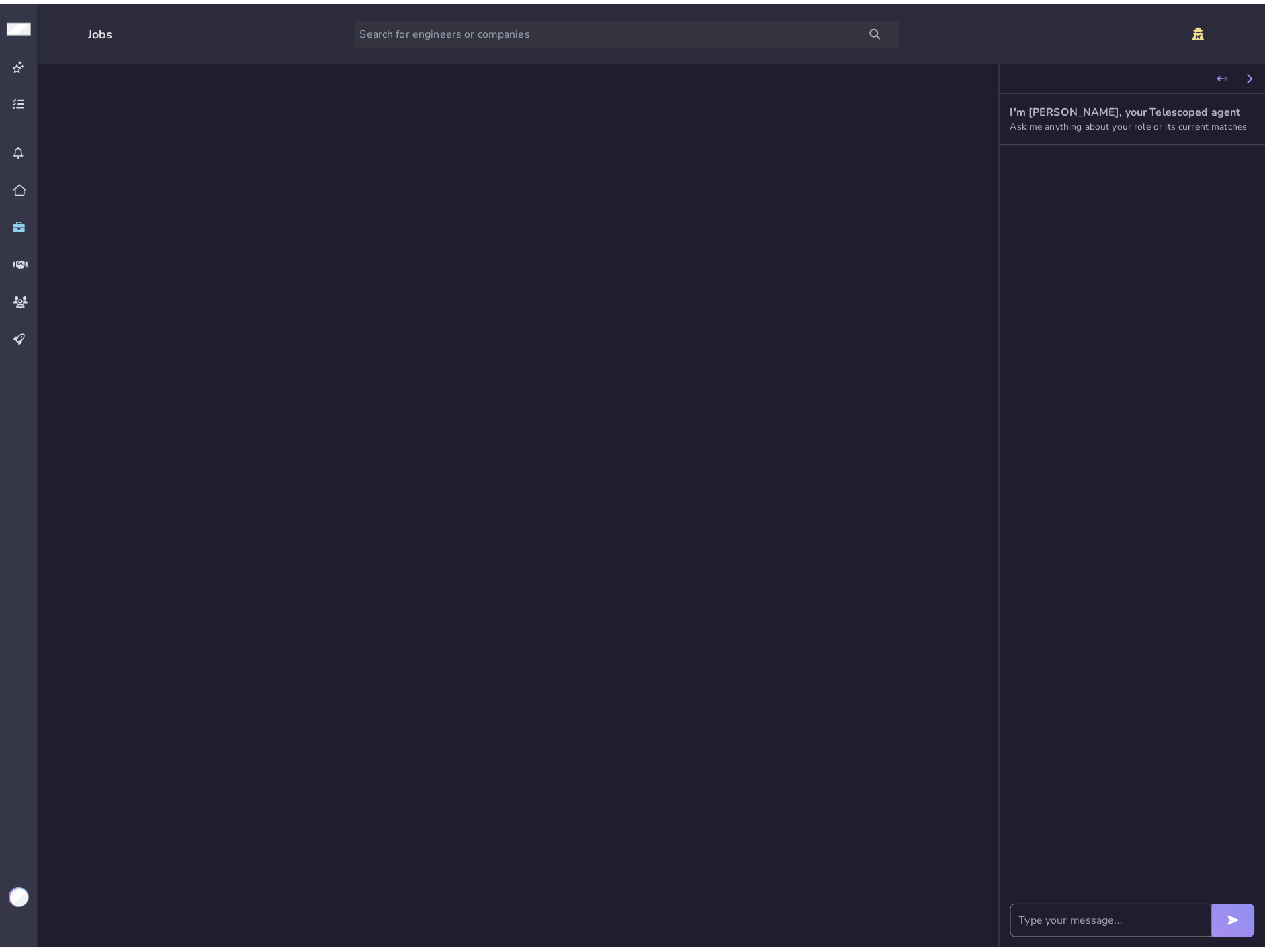 scroll, scrollTop: 0, scrollLeft: 0, axis: both 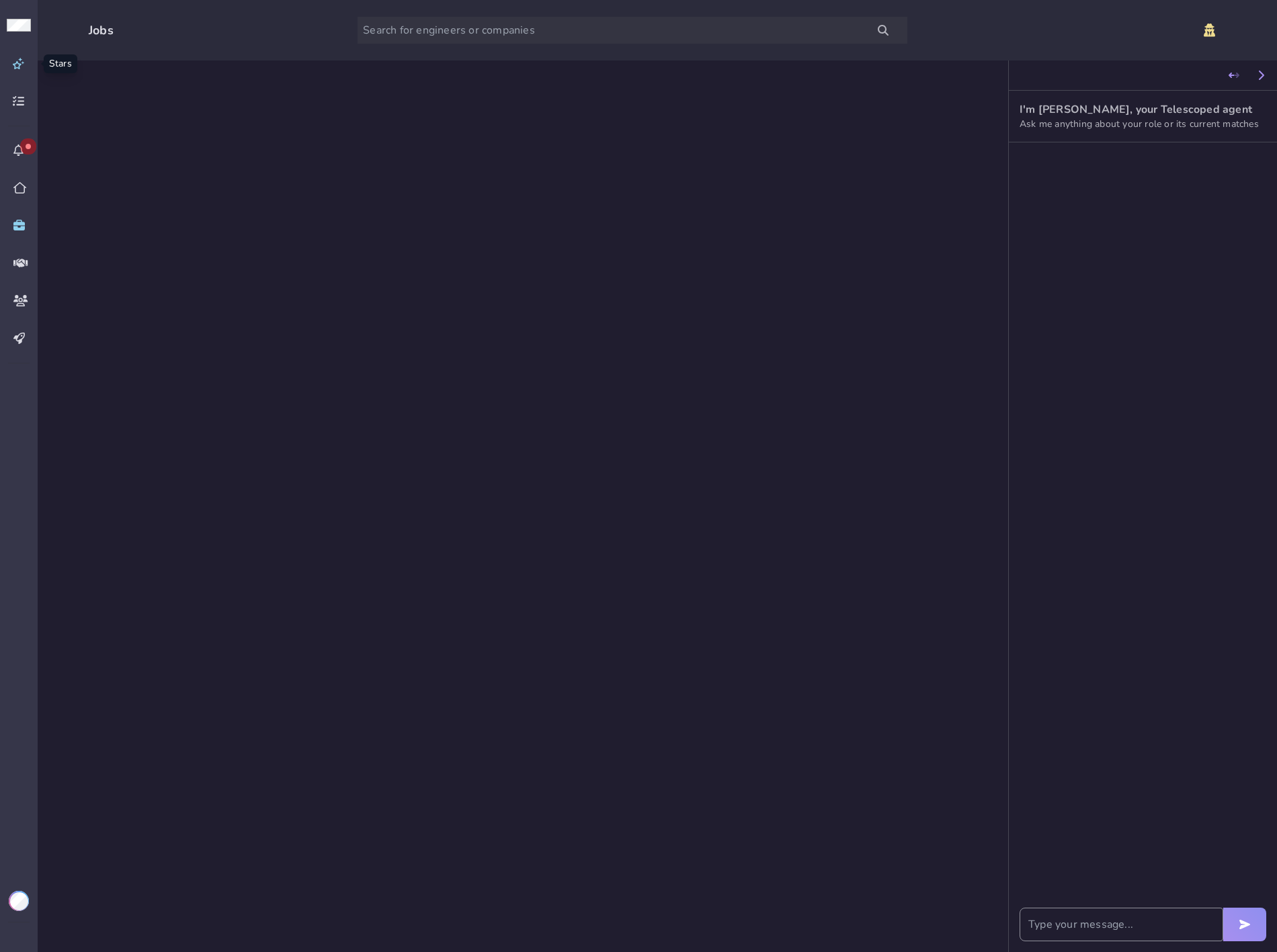 click 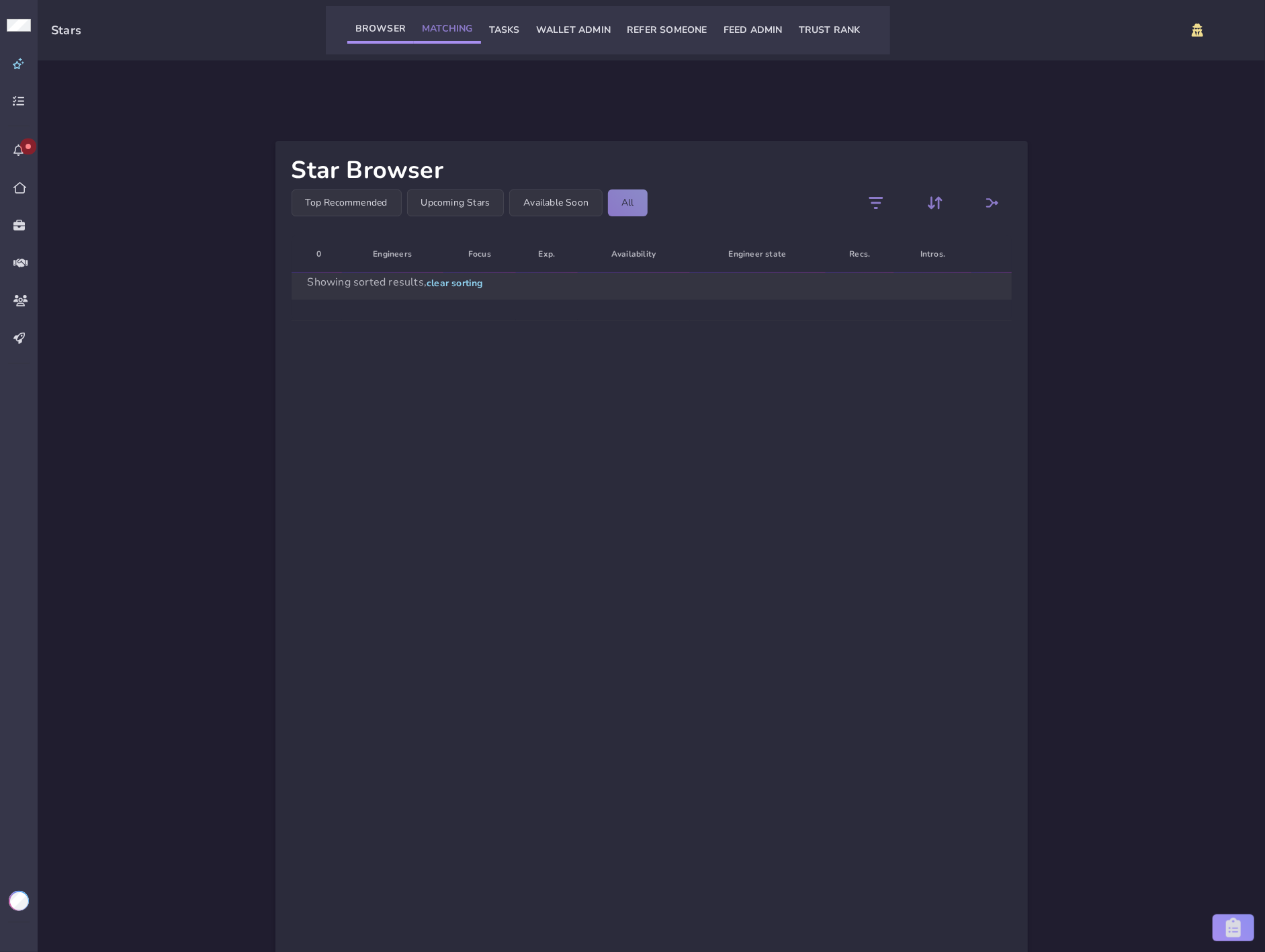 click on "Matching" 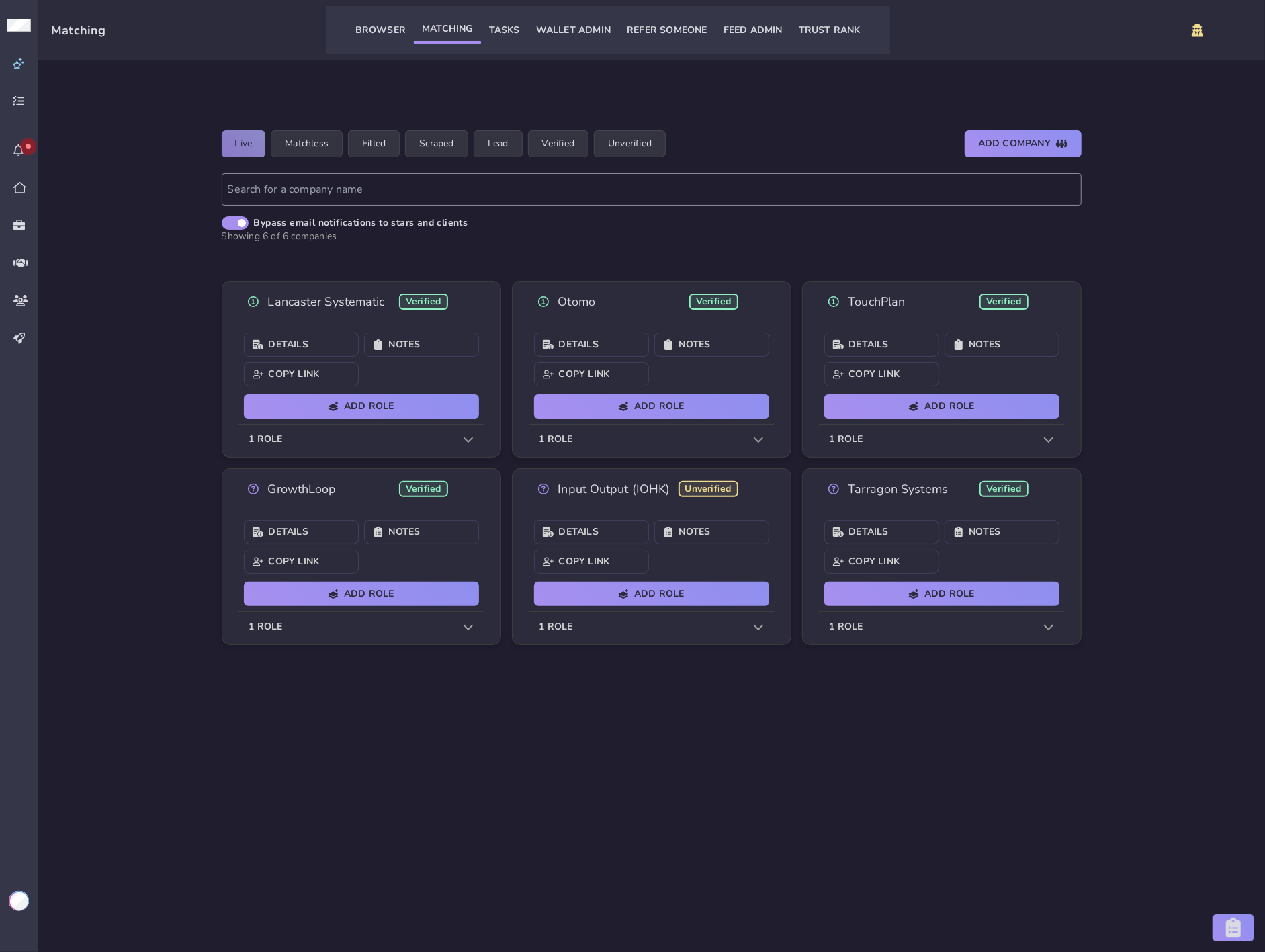 click on "1 role" at bounding box center (361, 439) 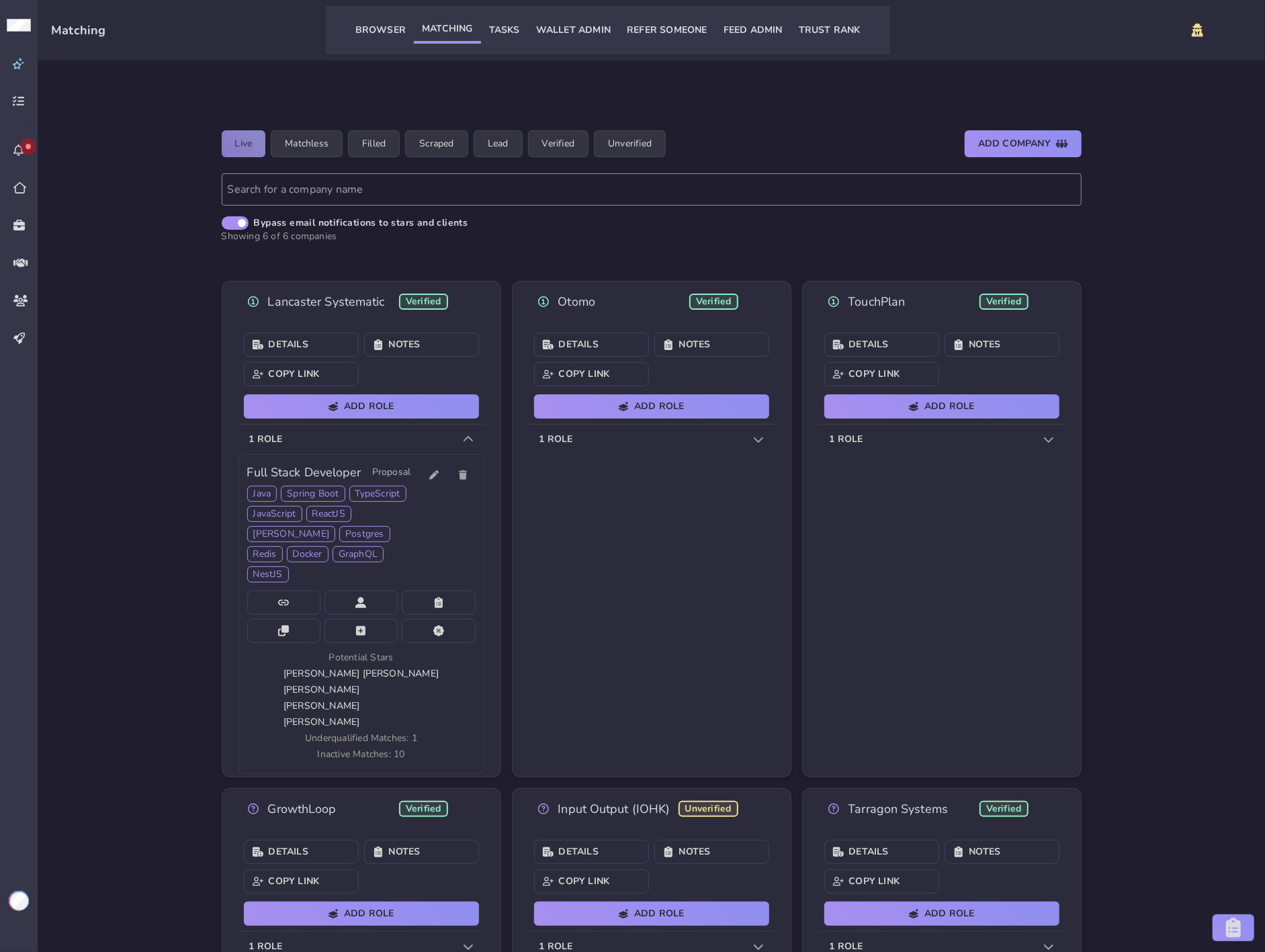 click on "1 role" at bounding box center (652, 439) 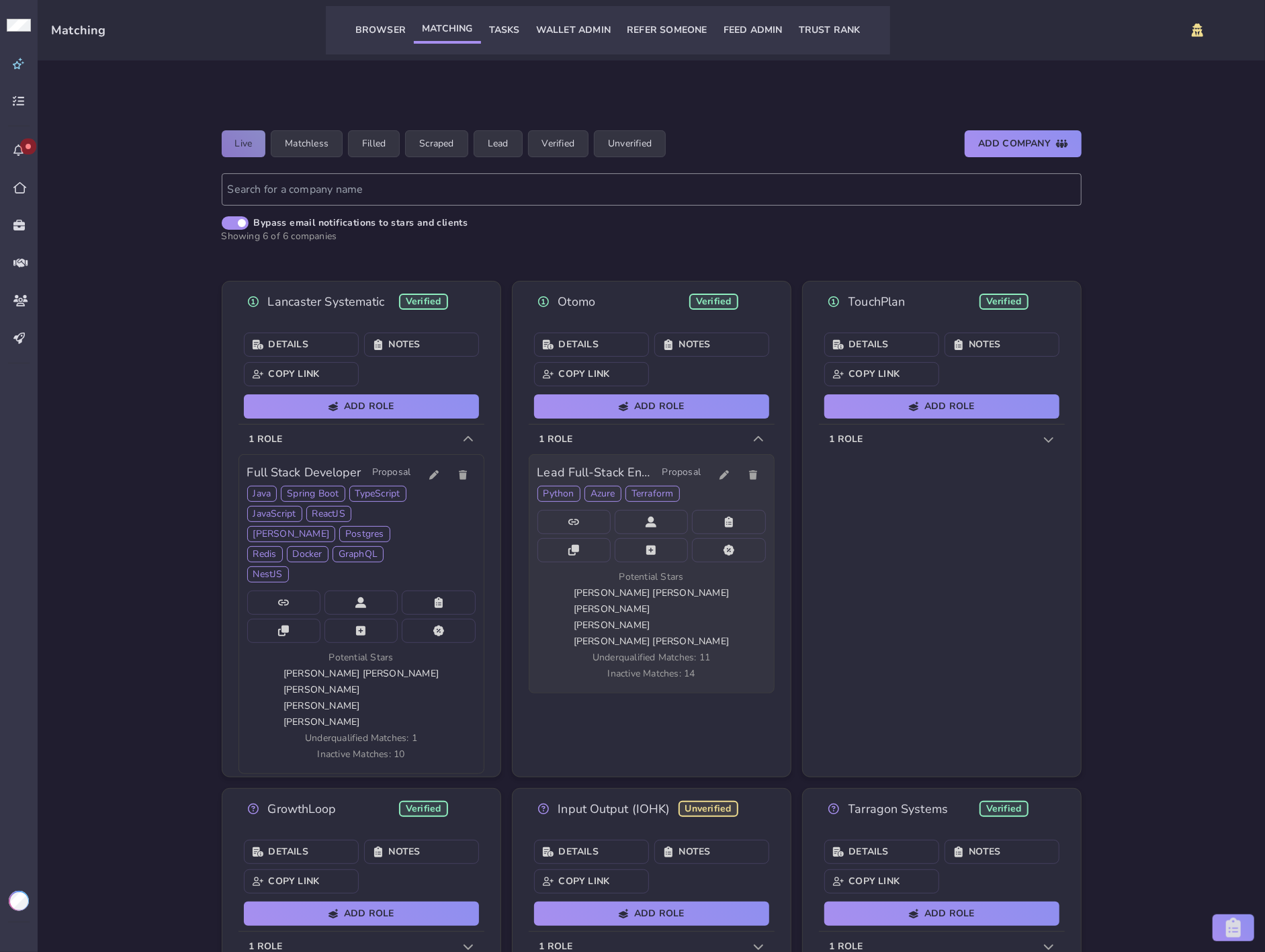 click on "[PERSON_NAME] [PERSON_NAME]" 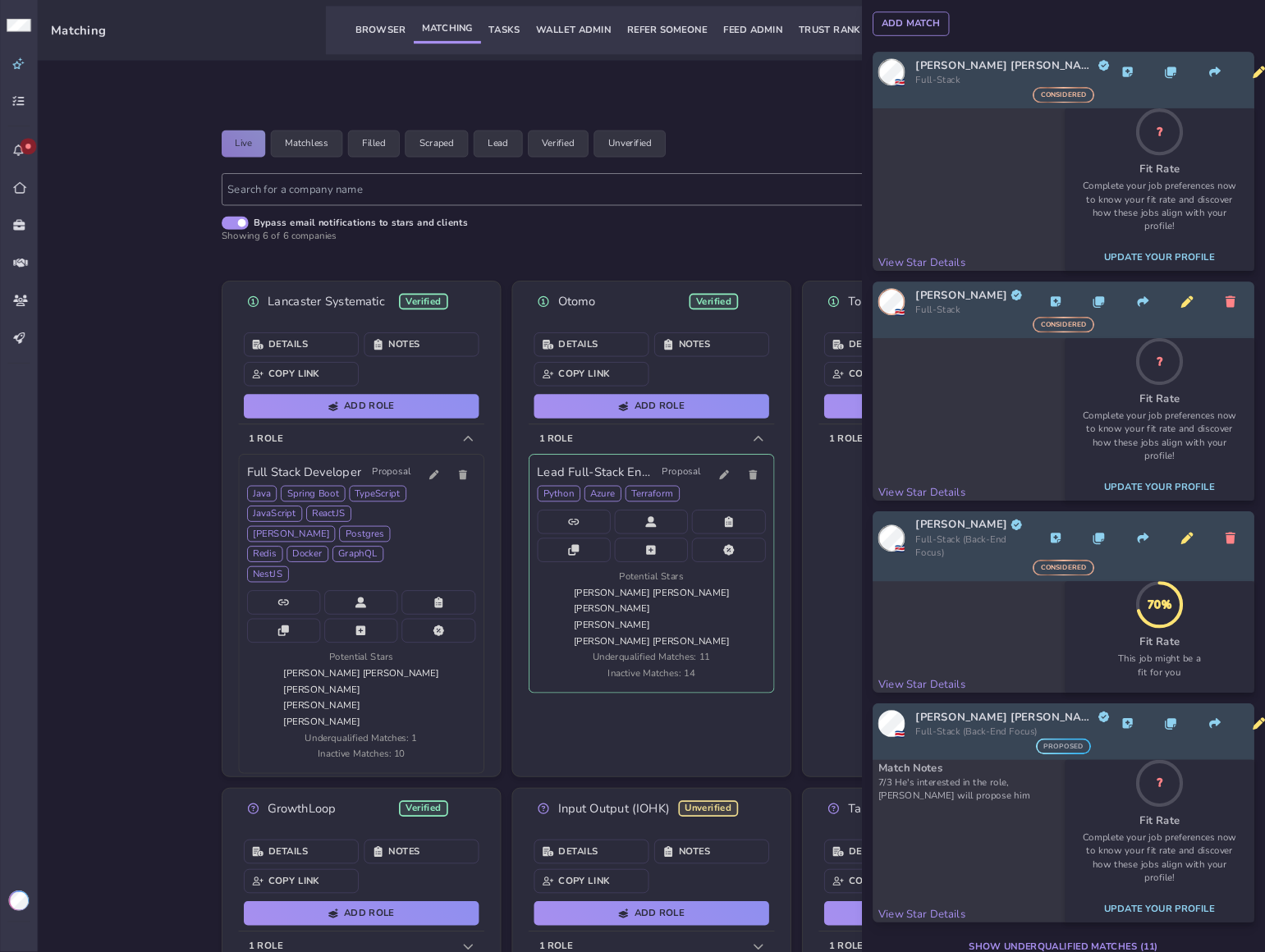 scroll, scrollTop: 0, scrollLeft: 0, axis: both 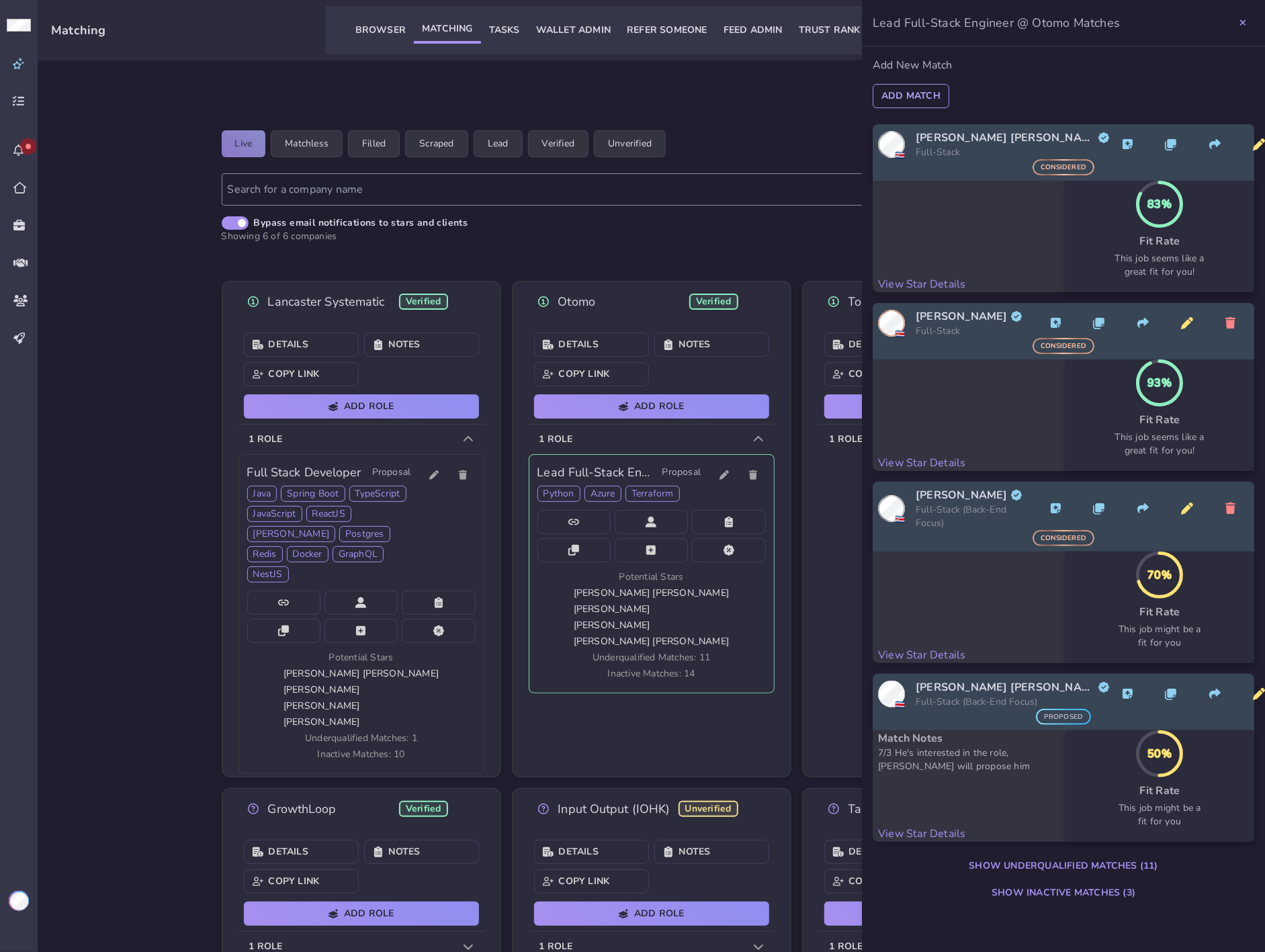 click at bounding box center [1243, 23] 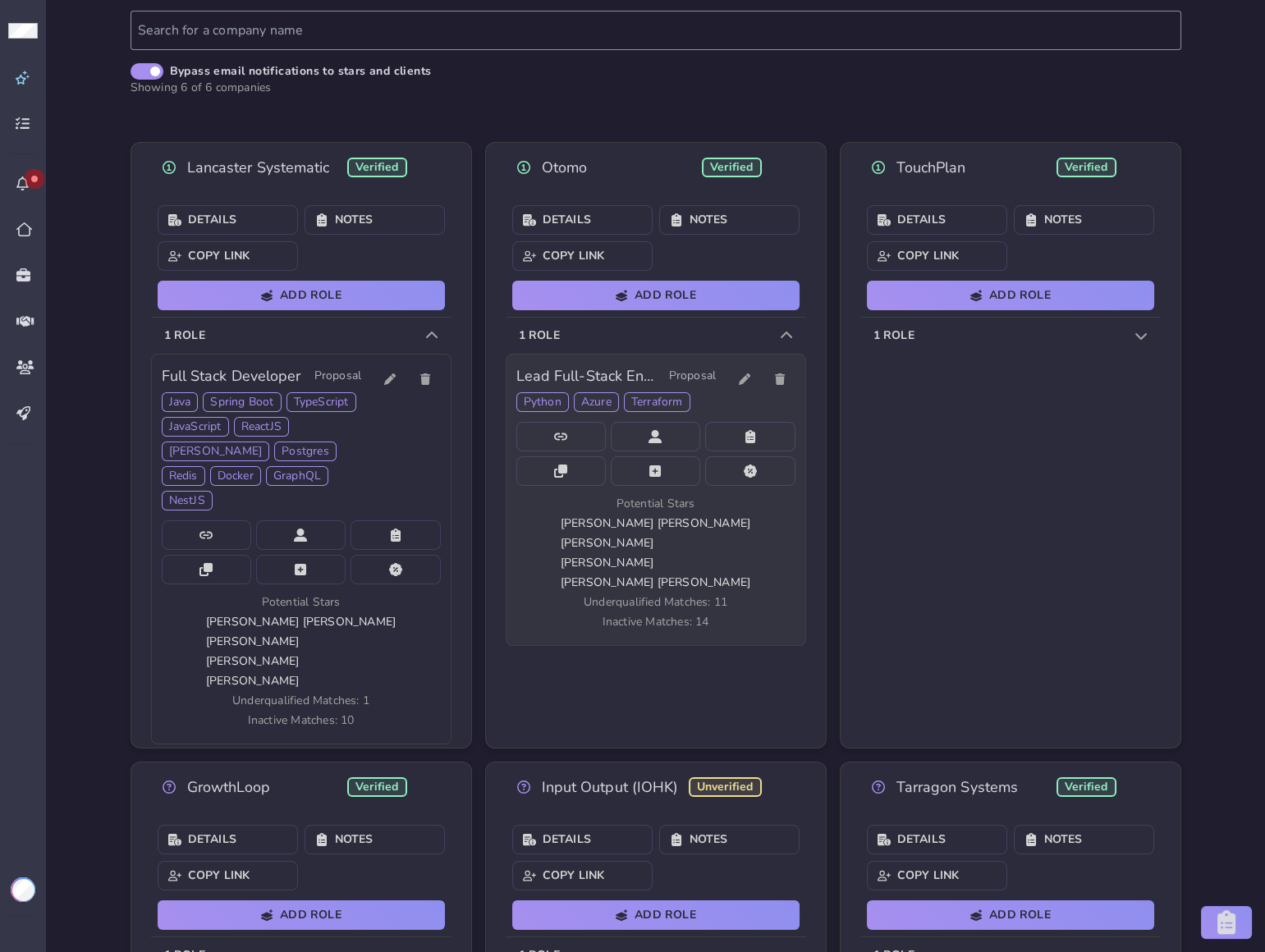 scroll, scrollTop: 221, scrollLeft: 0, axis: vertical 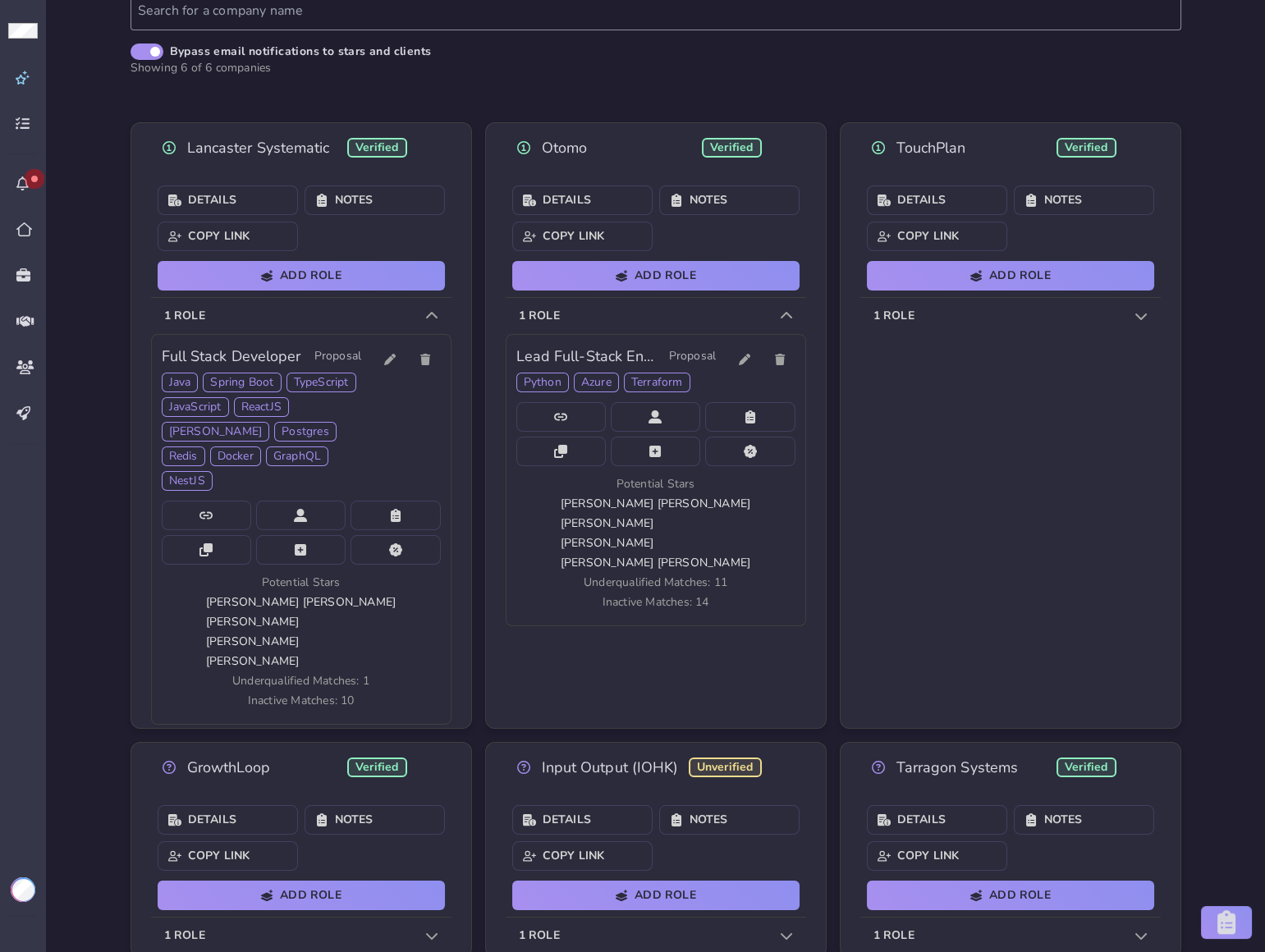 click on "1 role" at bounding box center [656, 316] 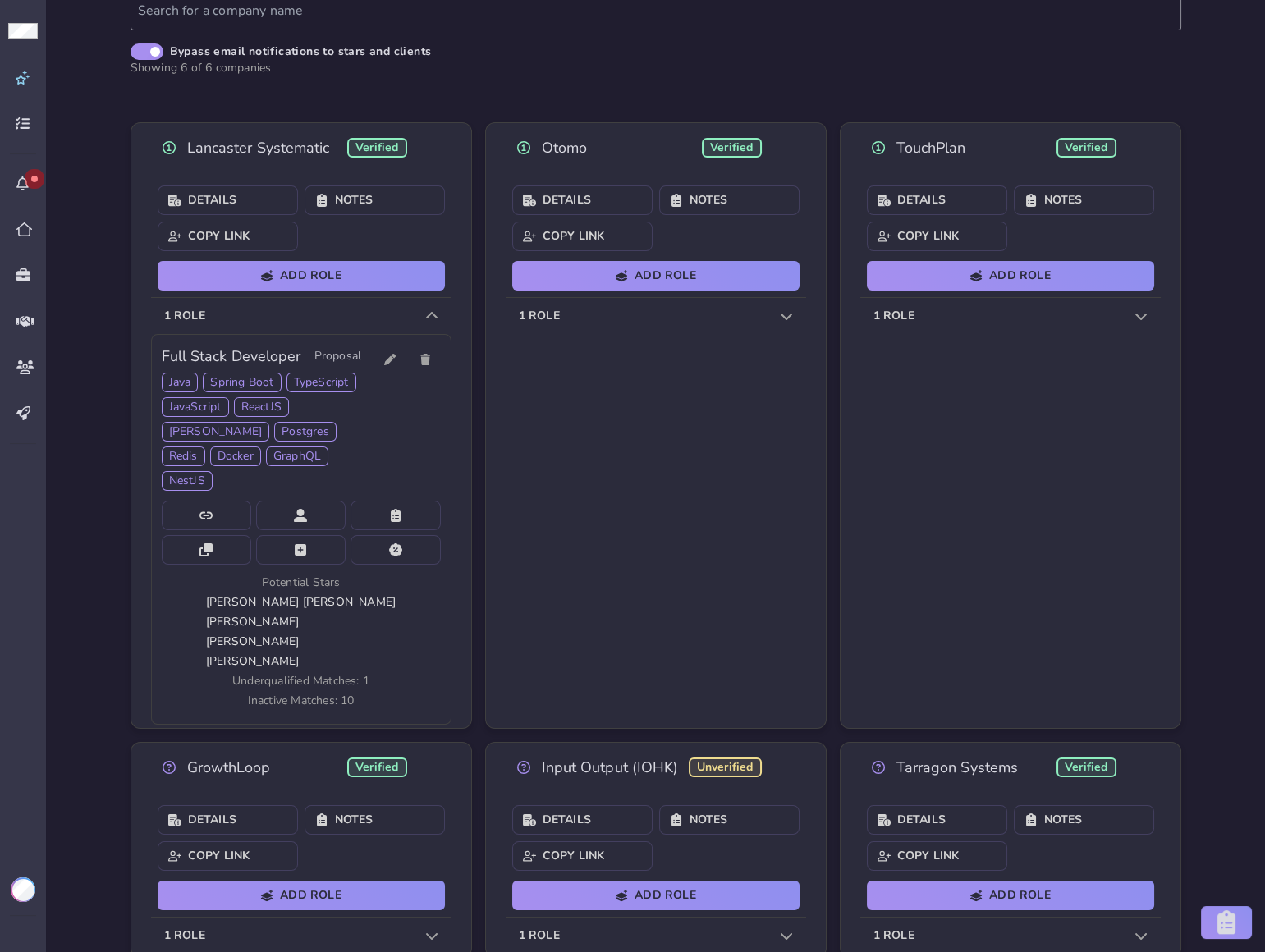 click on "1 role" at bounding box center (301, 316) 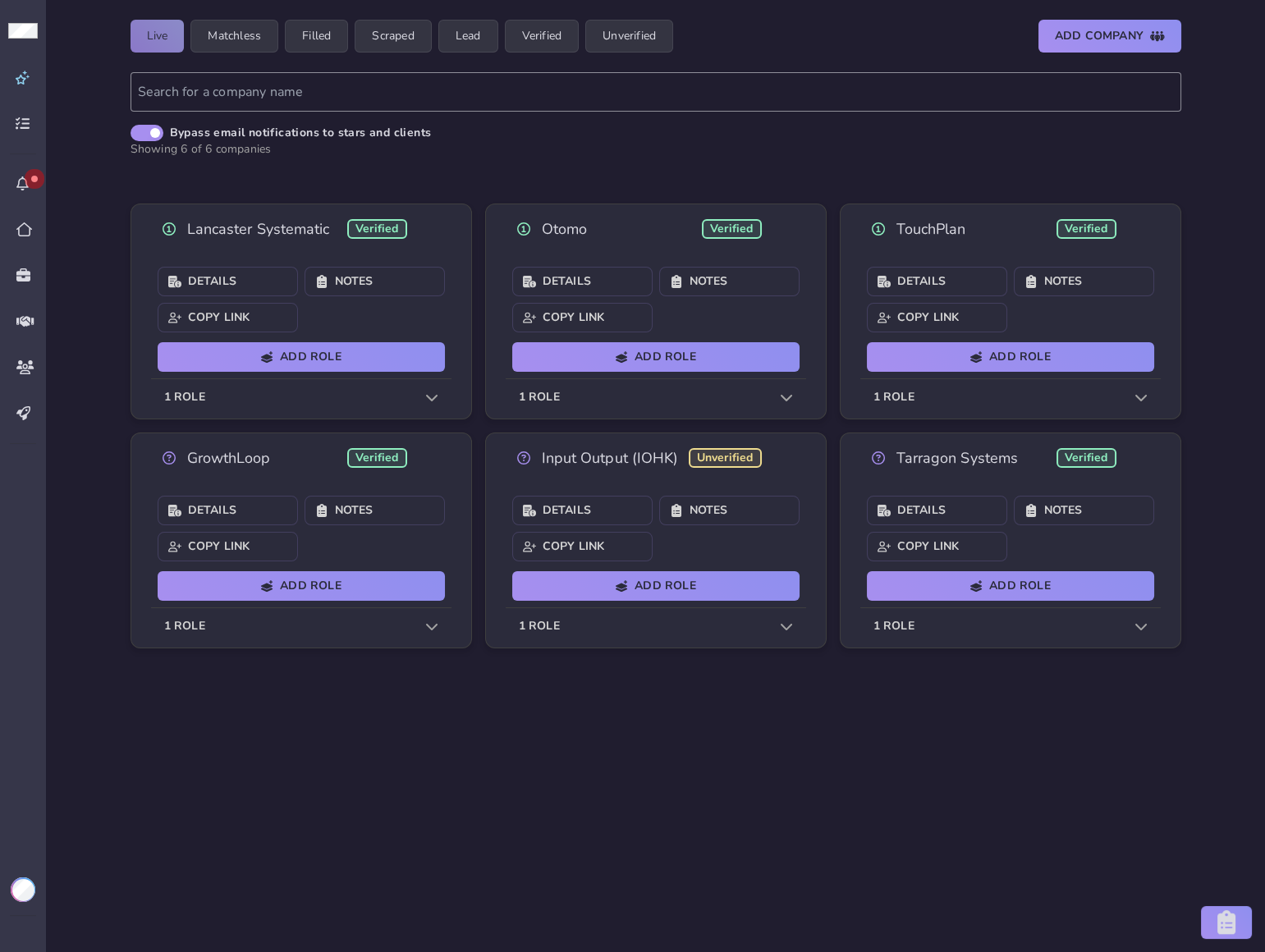 click on "1 role" at bounding box center (1011, 397) 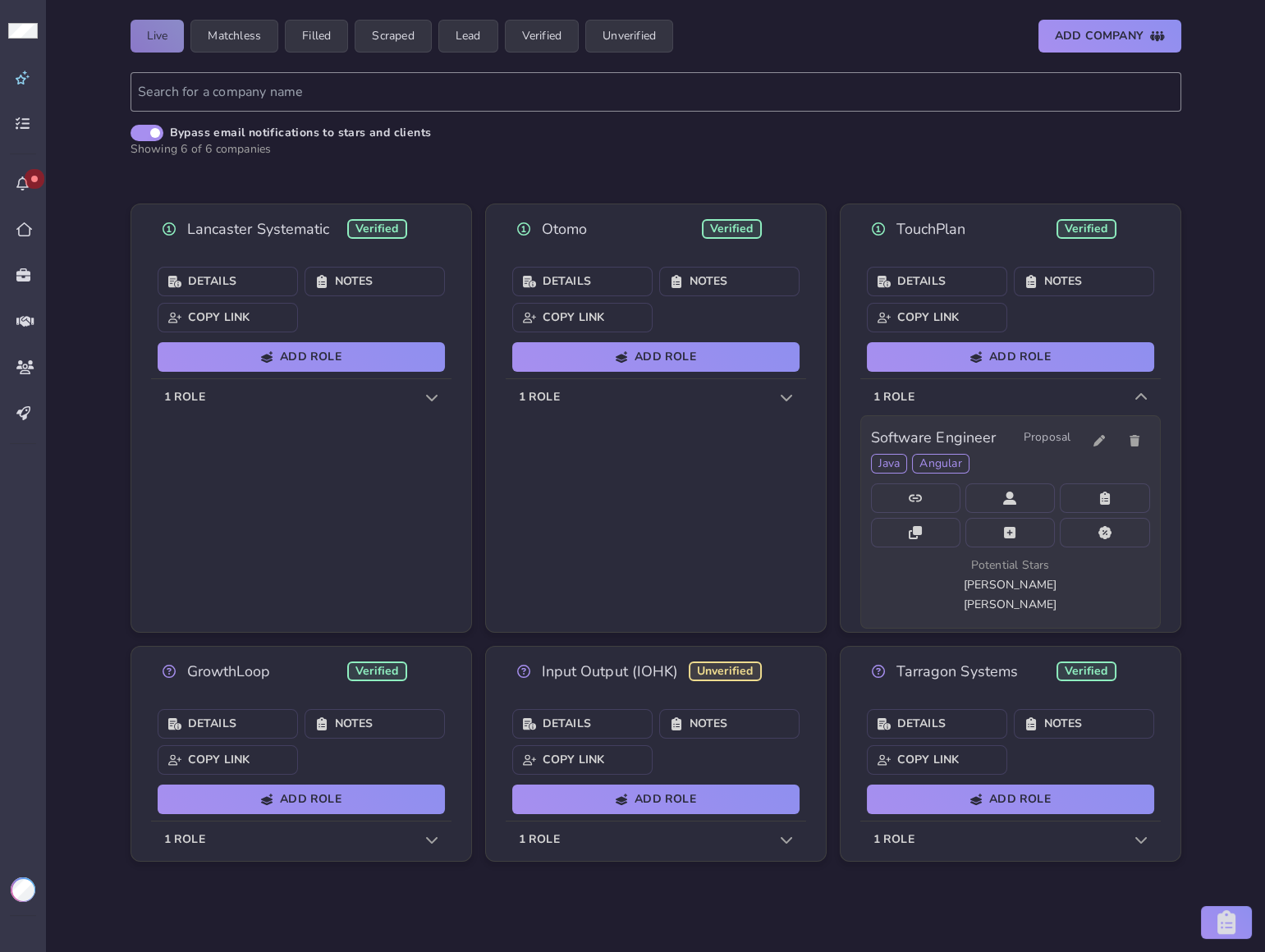 click on "Erick Salazar Villalobos" 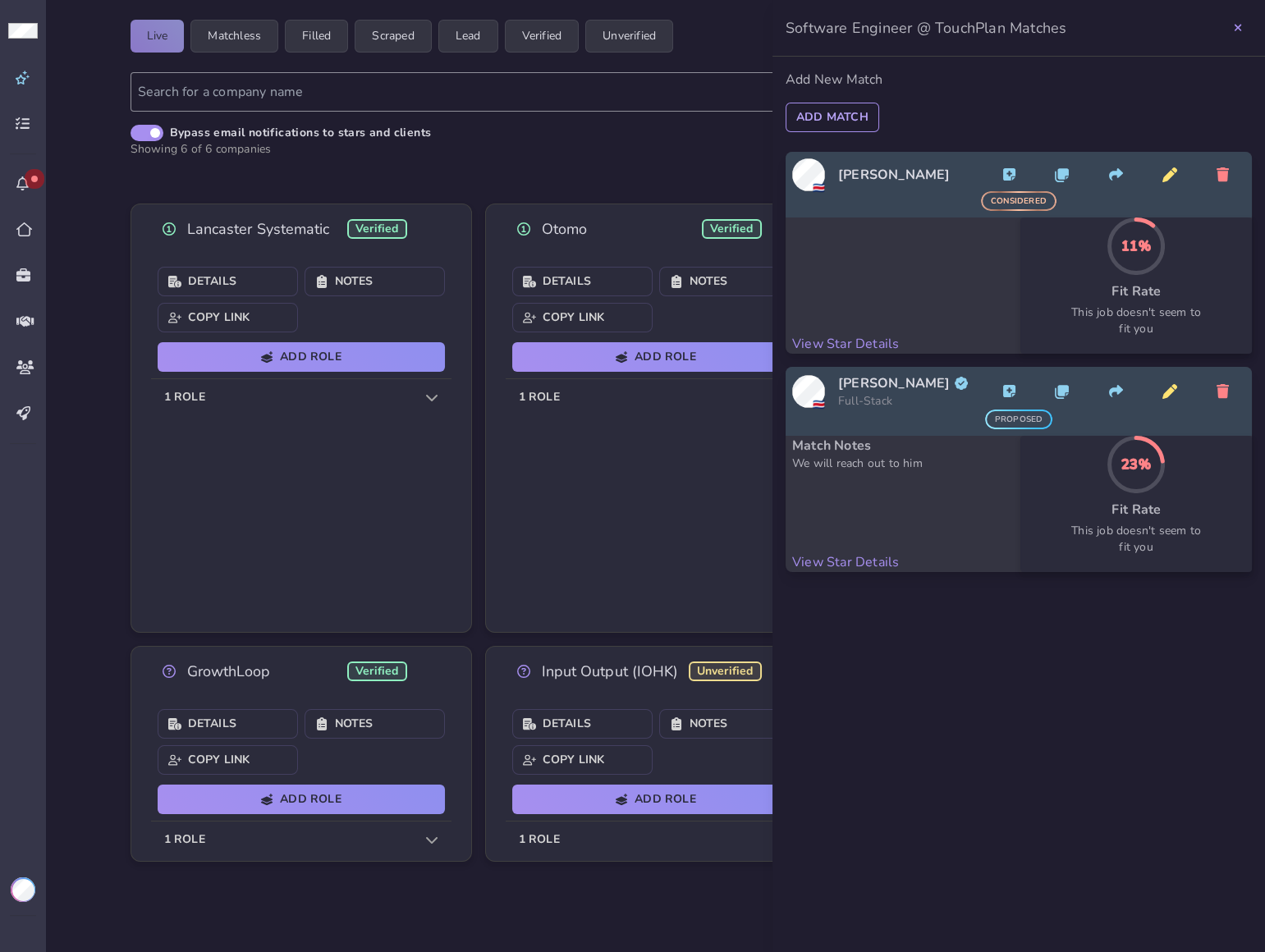 click on "Software Engineer @ TouchPlan Matches Add New Match  Add Match  🇨🇷 Lucian Smith Ulloa considered  View Star Details  11% Fit Rate  This job doesn't seem to   fit you   See what fits you  🇨🇷 Erick Salazar Villalobos Full-Stack proposed Match Notes We will reach out to him  View Star Details  23% Fit Rate  This job doesn't seem to   fit you   See what fits you" 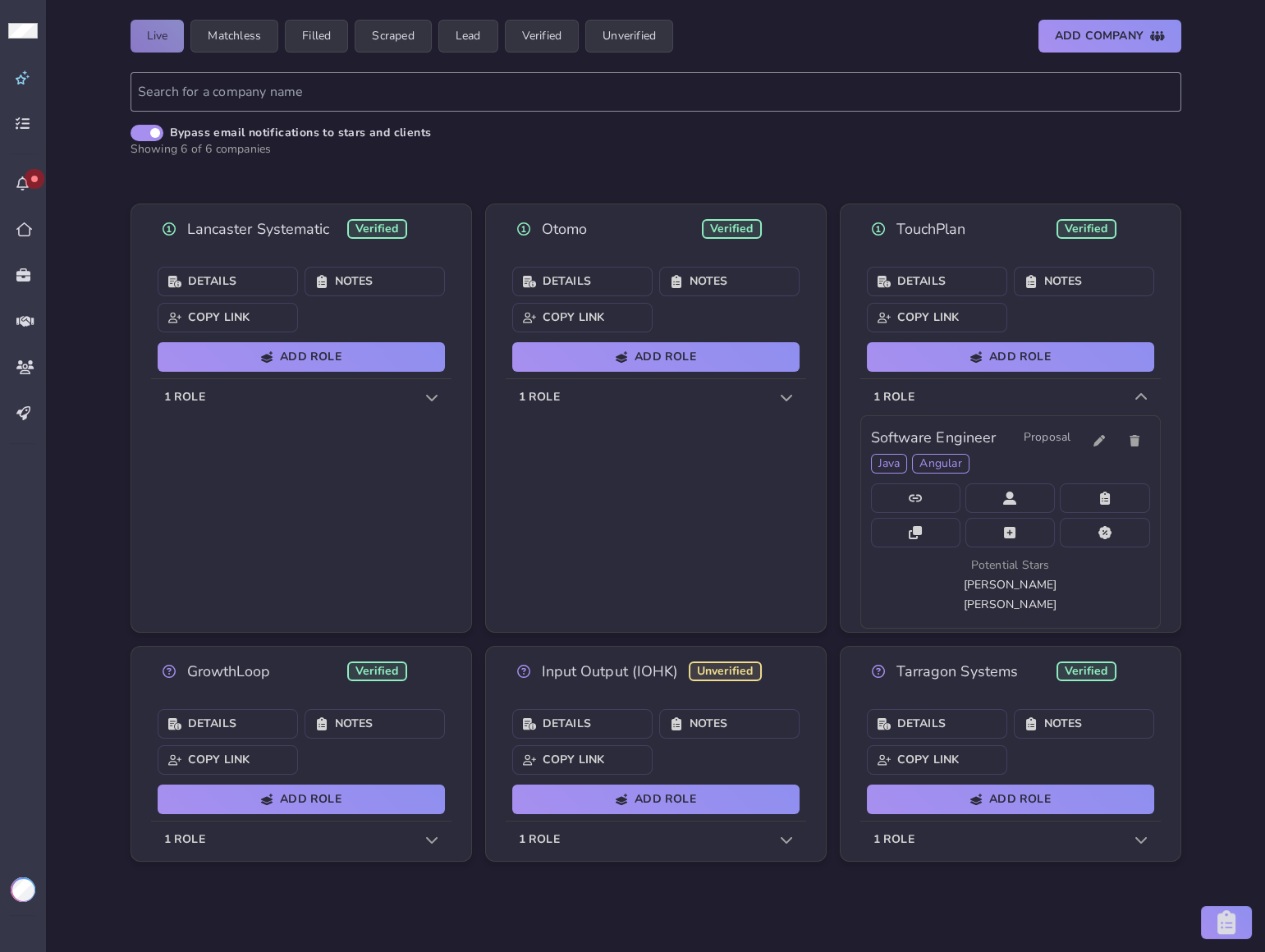 click 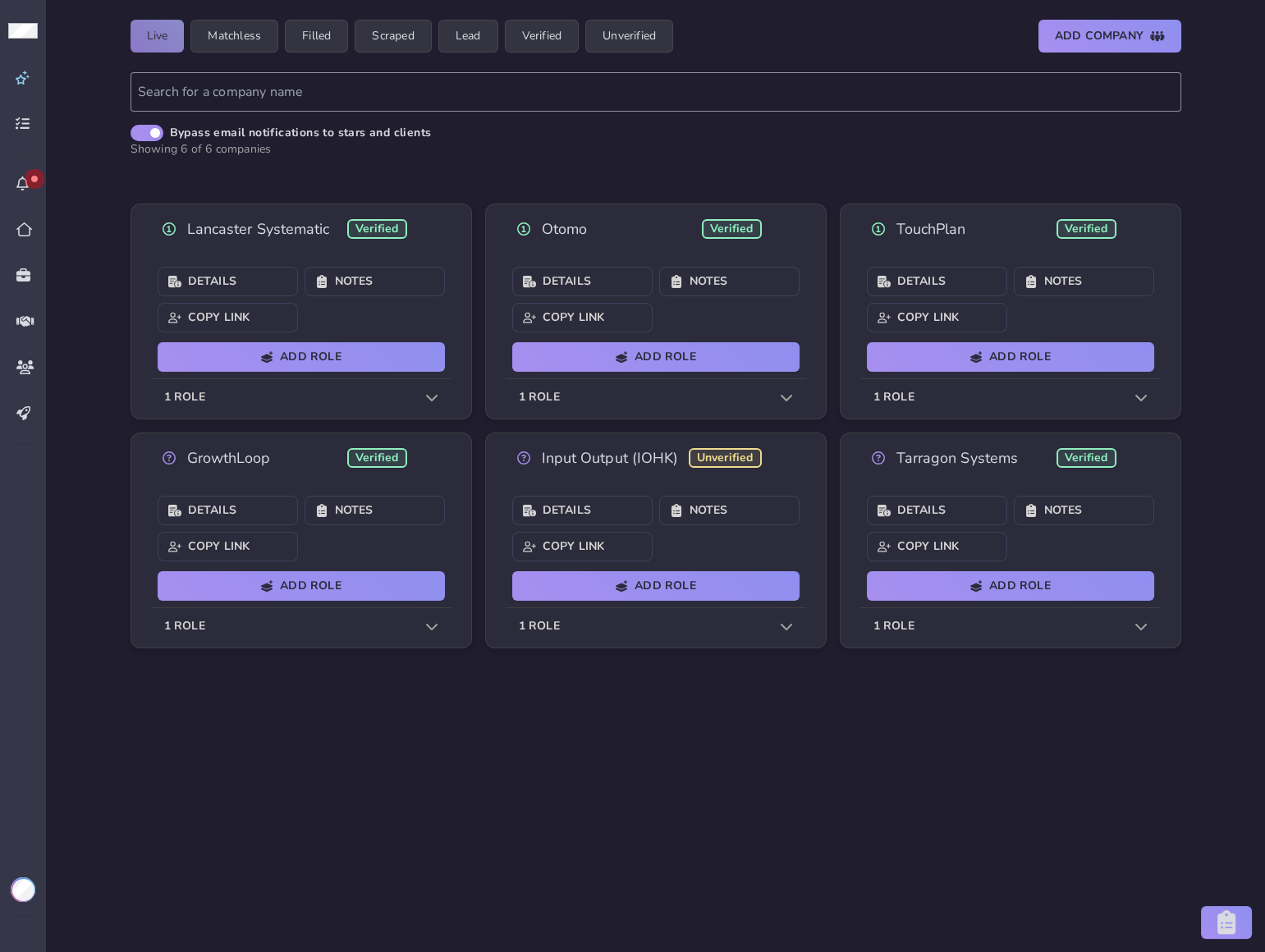 click on "1 role" at bounding box center (301, 626) 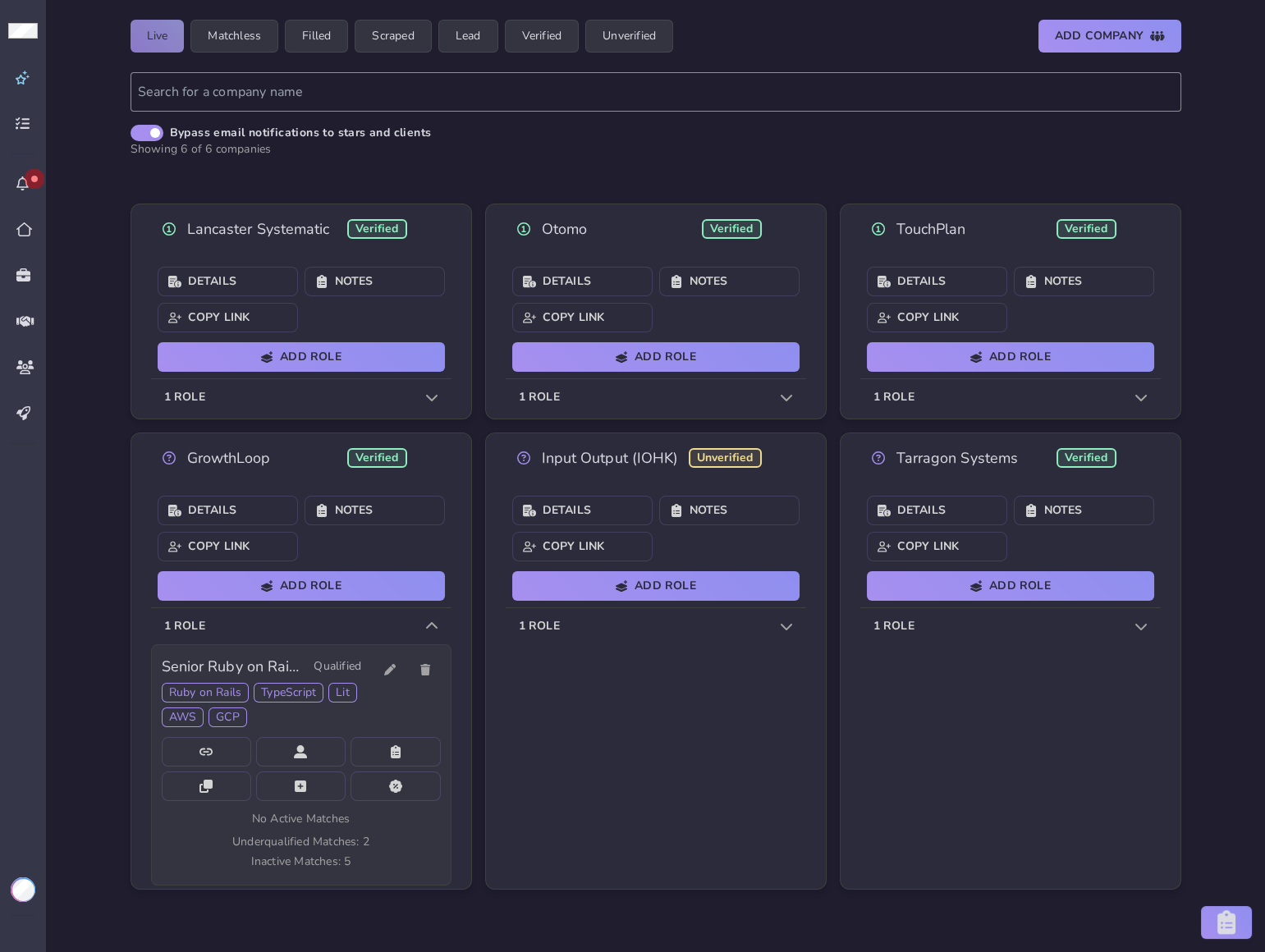 click on "No Active Matches" at bounding box center [300, 819] 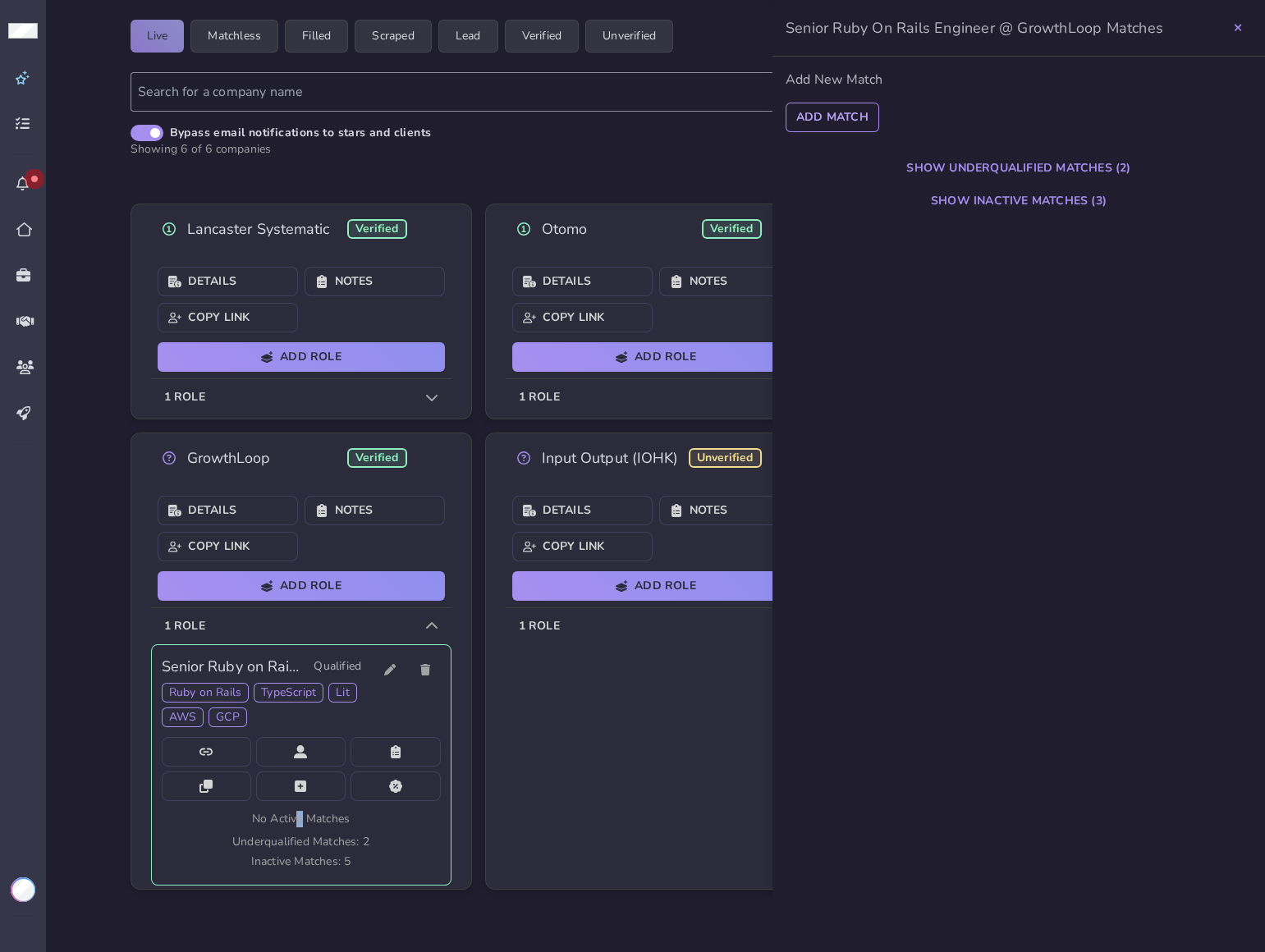 click on "Show Inactive Matches (3)" 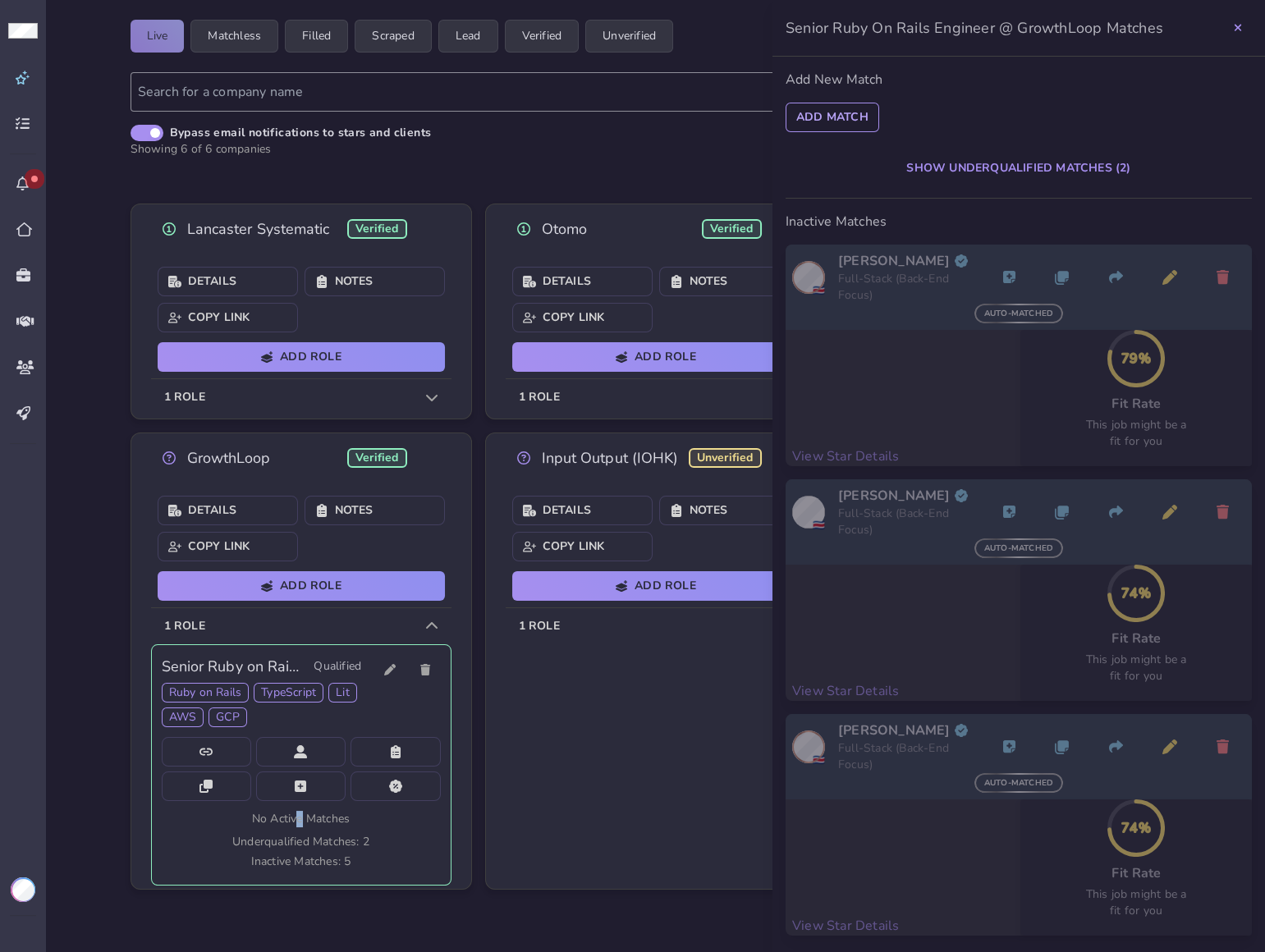 click 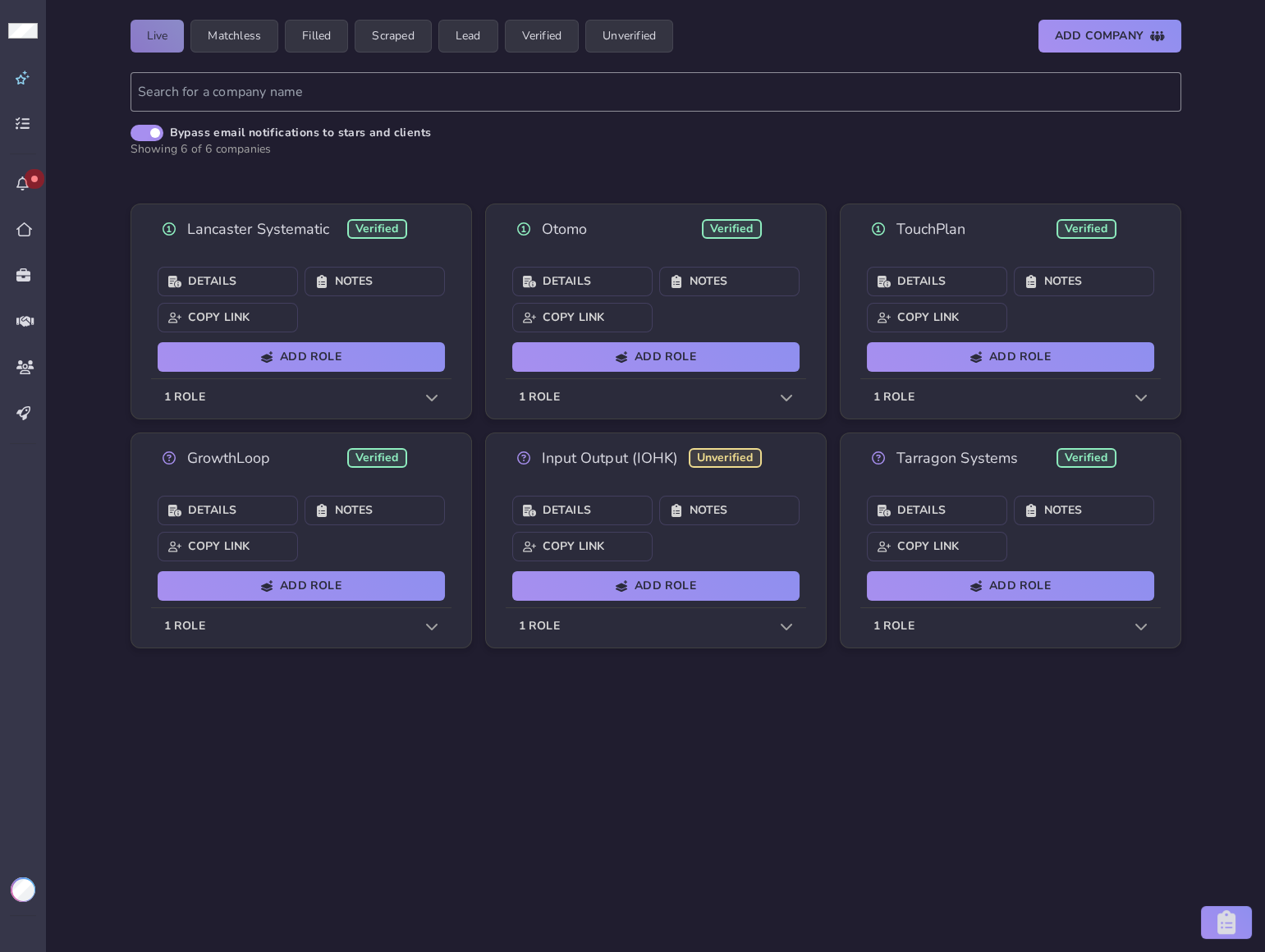 click 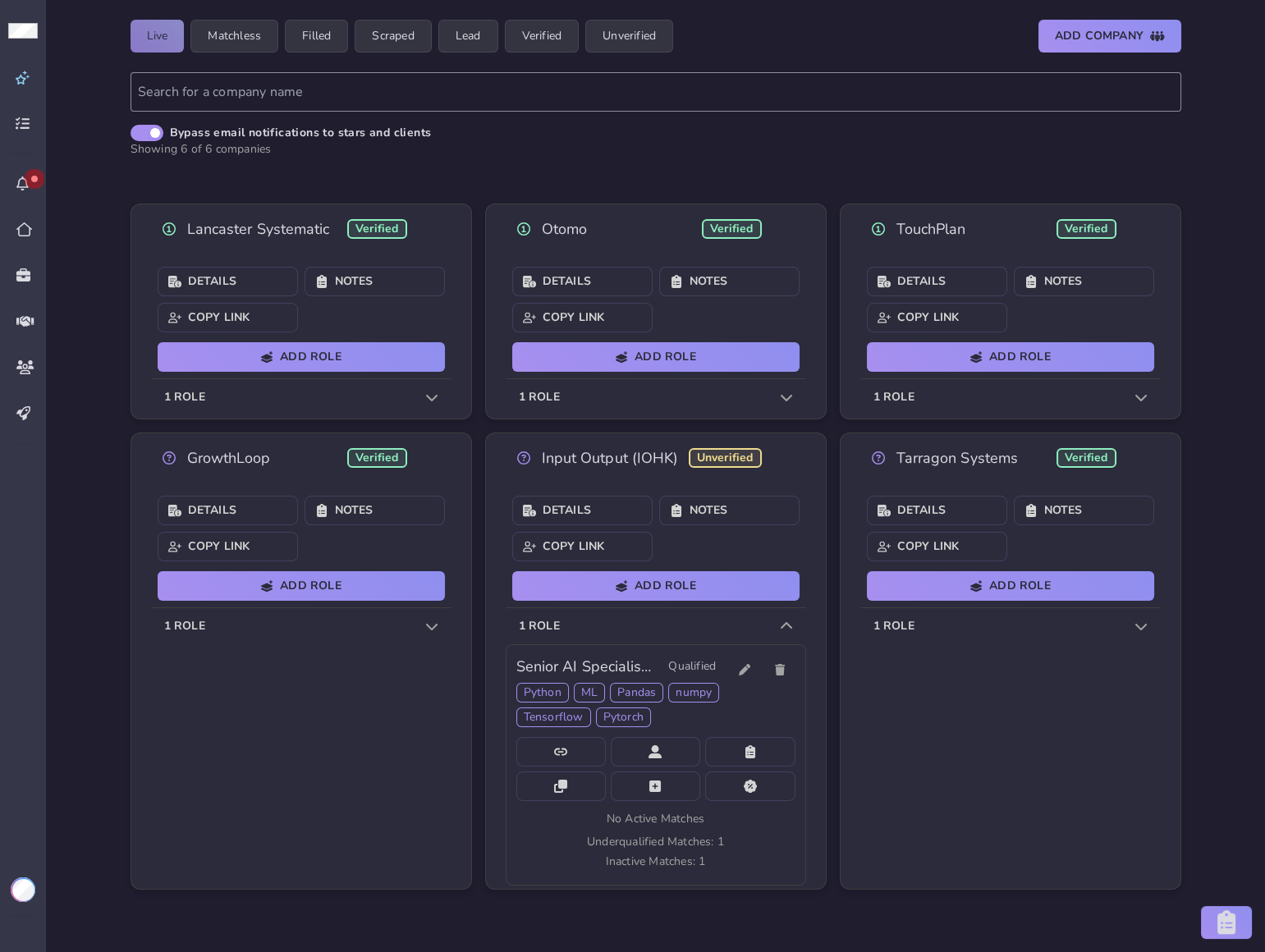 click on "1 role" at bounding box center (656, 626) 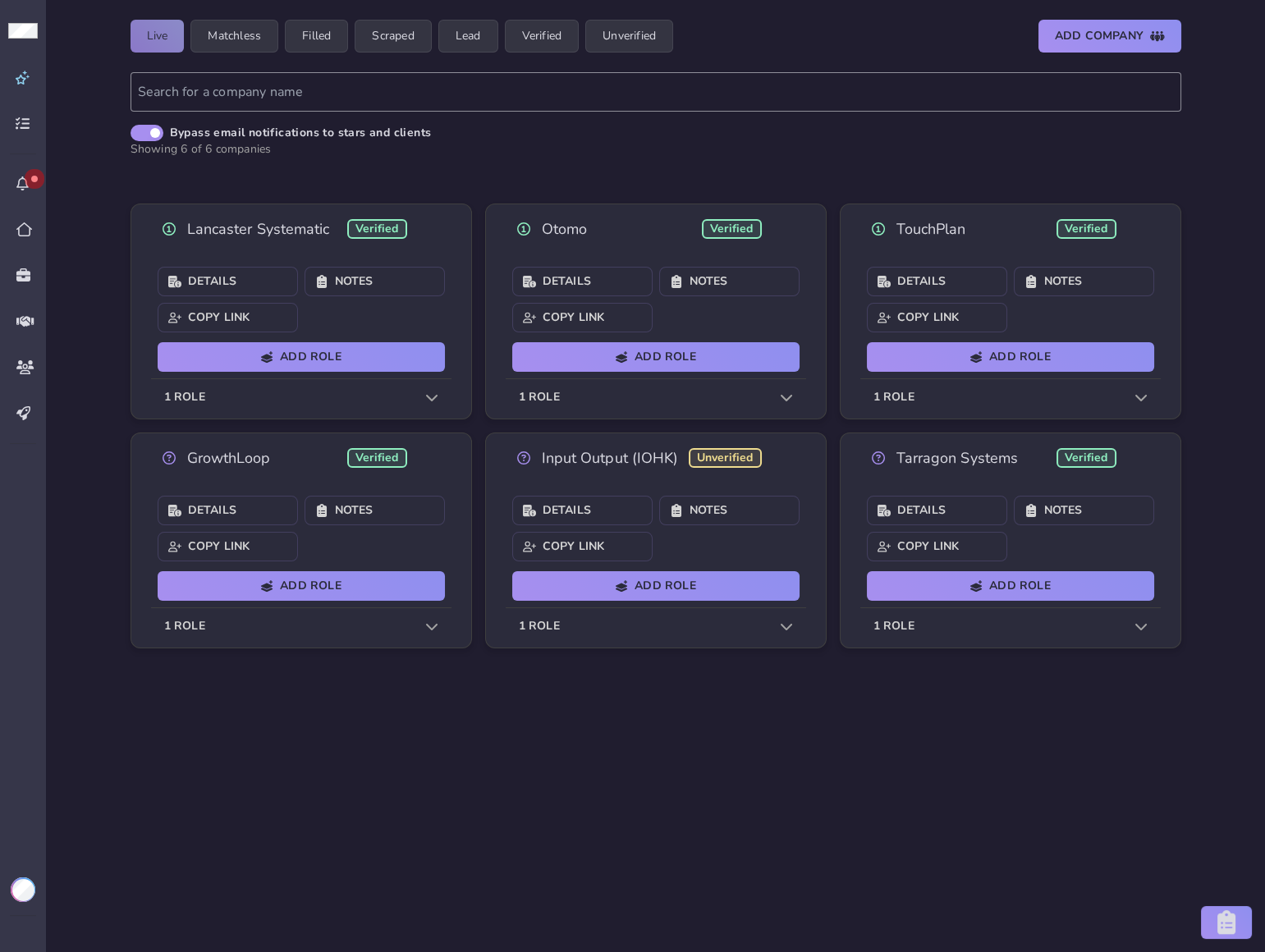 click on "1 role" at bounding box center [1011, 626] 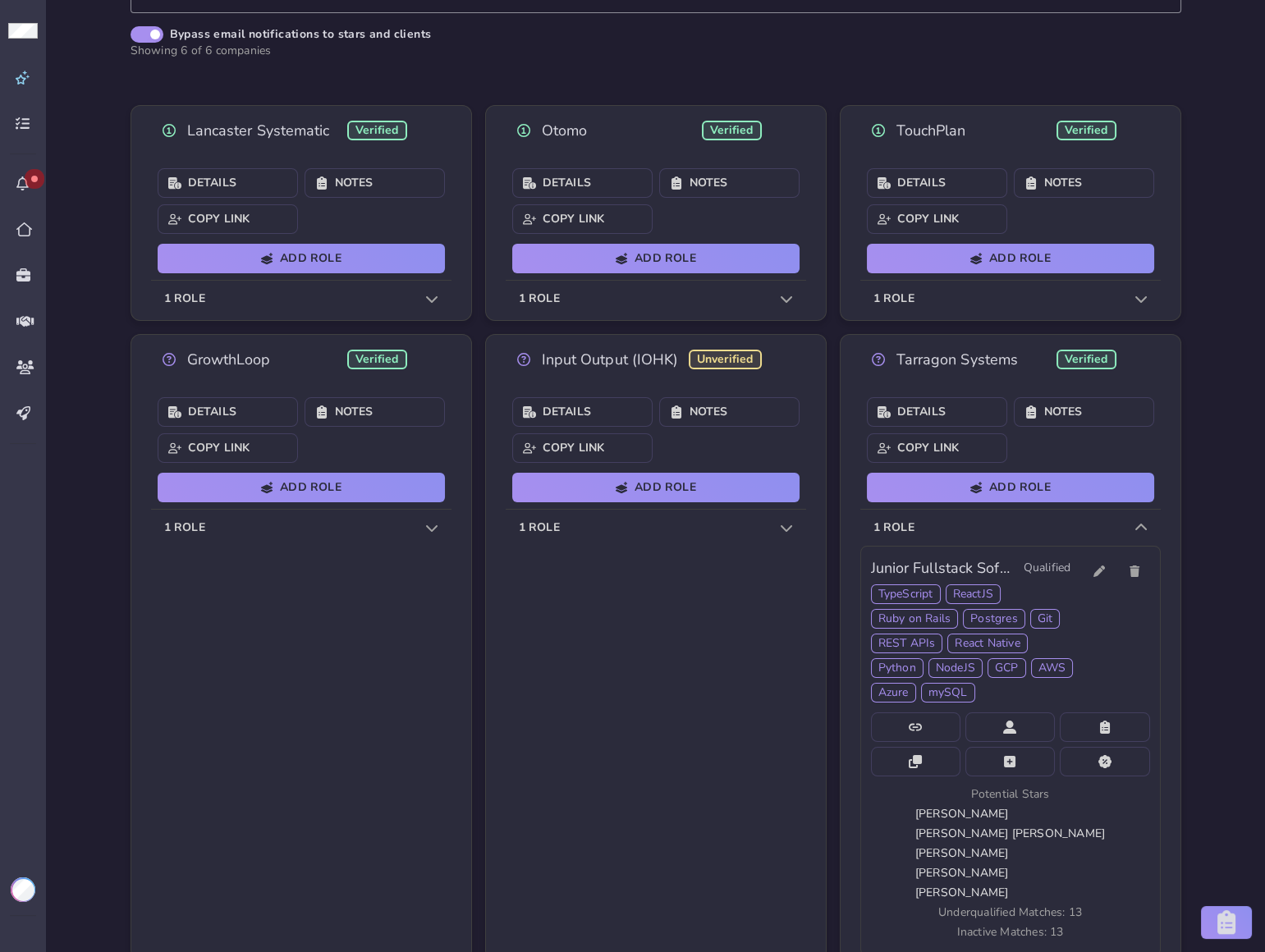scroll, scrollTop: 264, scrollLeft: 0, axis: vertical 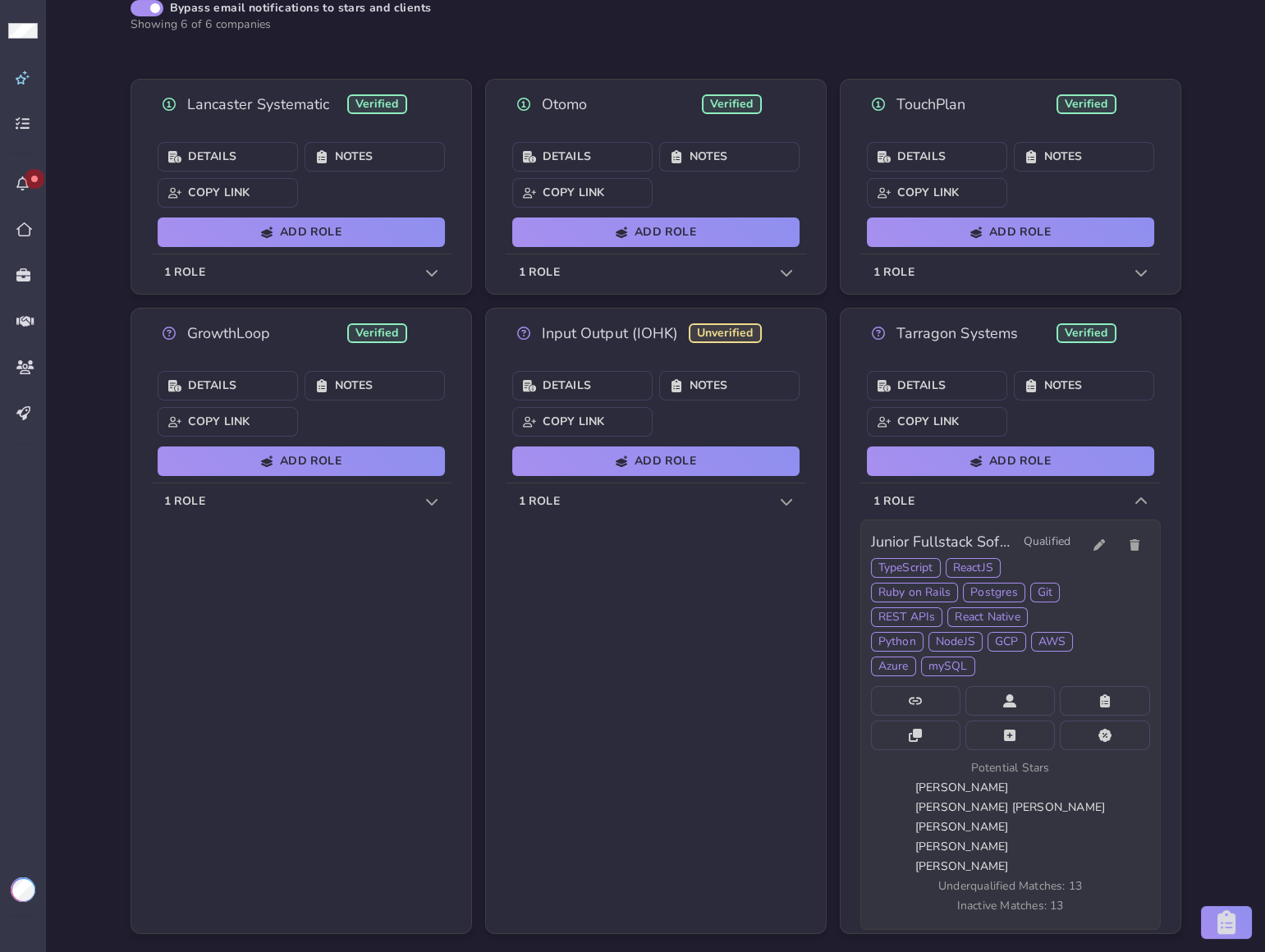 click on "Potential Stars Saad Mirza Raúl González Calvo Gabriel Vindas Brenes Fabrizio Salazar Álvaro Ríos  Underqualified Matches: 13  Inactive Matches: 13" at bounding box center [1011, 837] 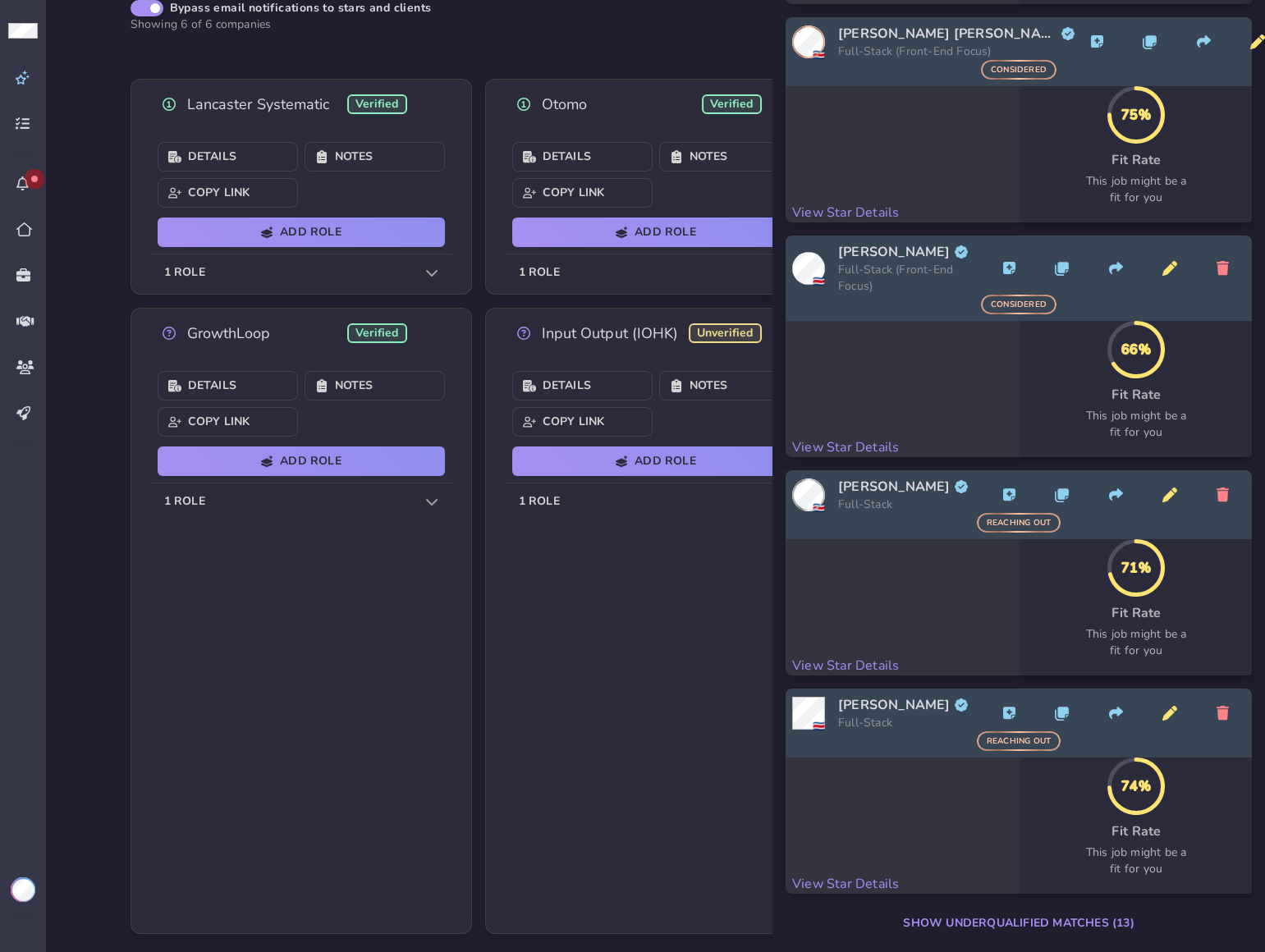scroll, scrollTop: 386, scrollLeft: 0, axis: vertical 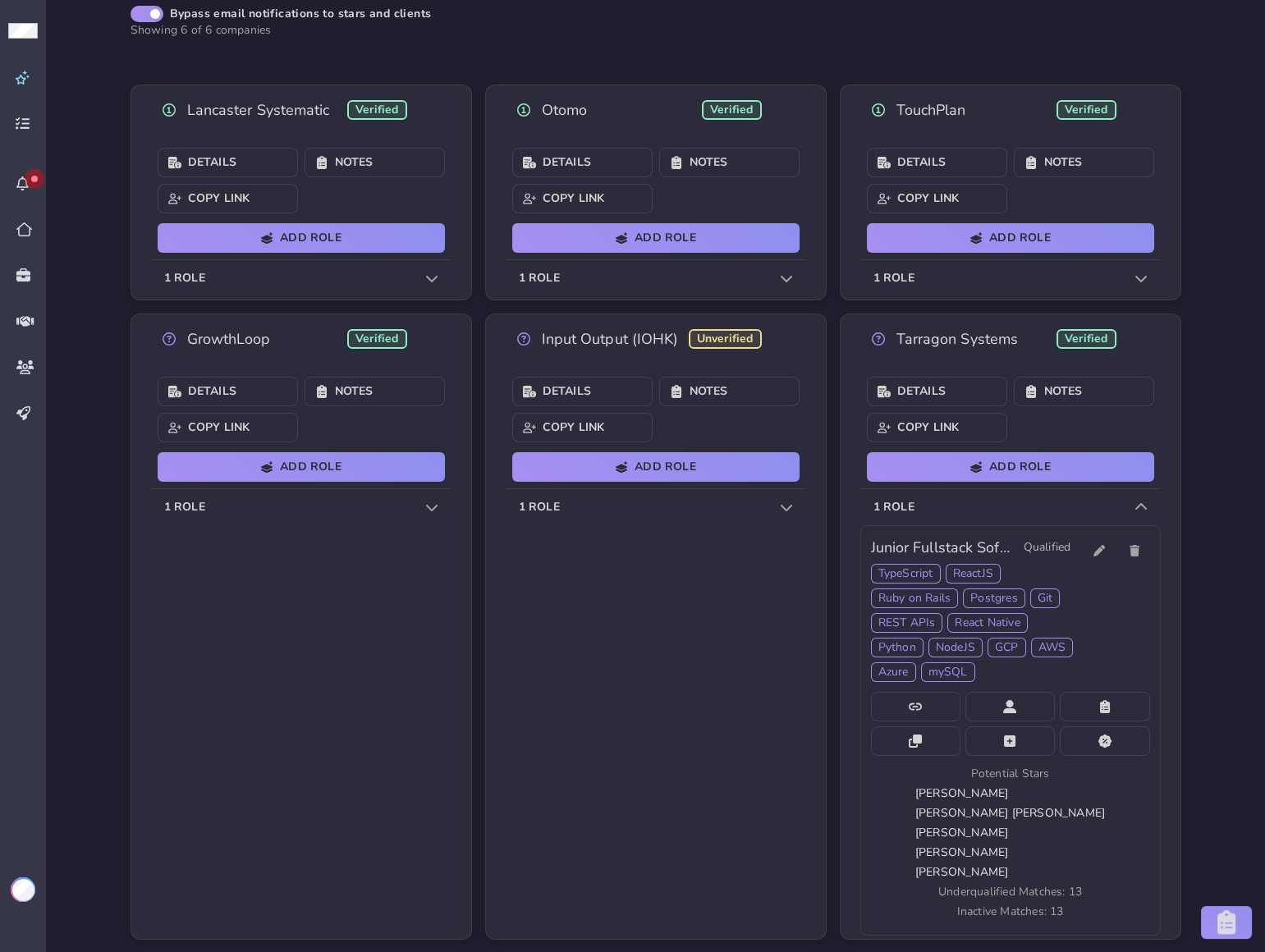 click on "1 role" at bounding box center (1011, 507) 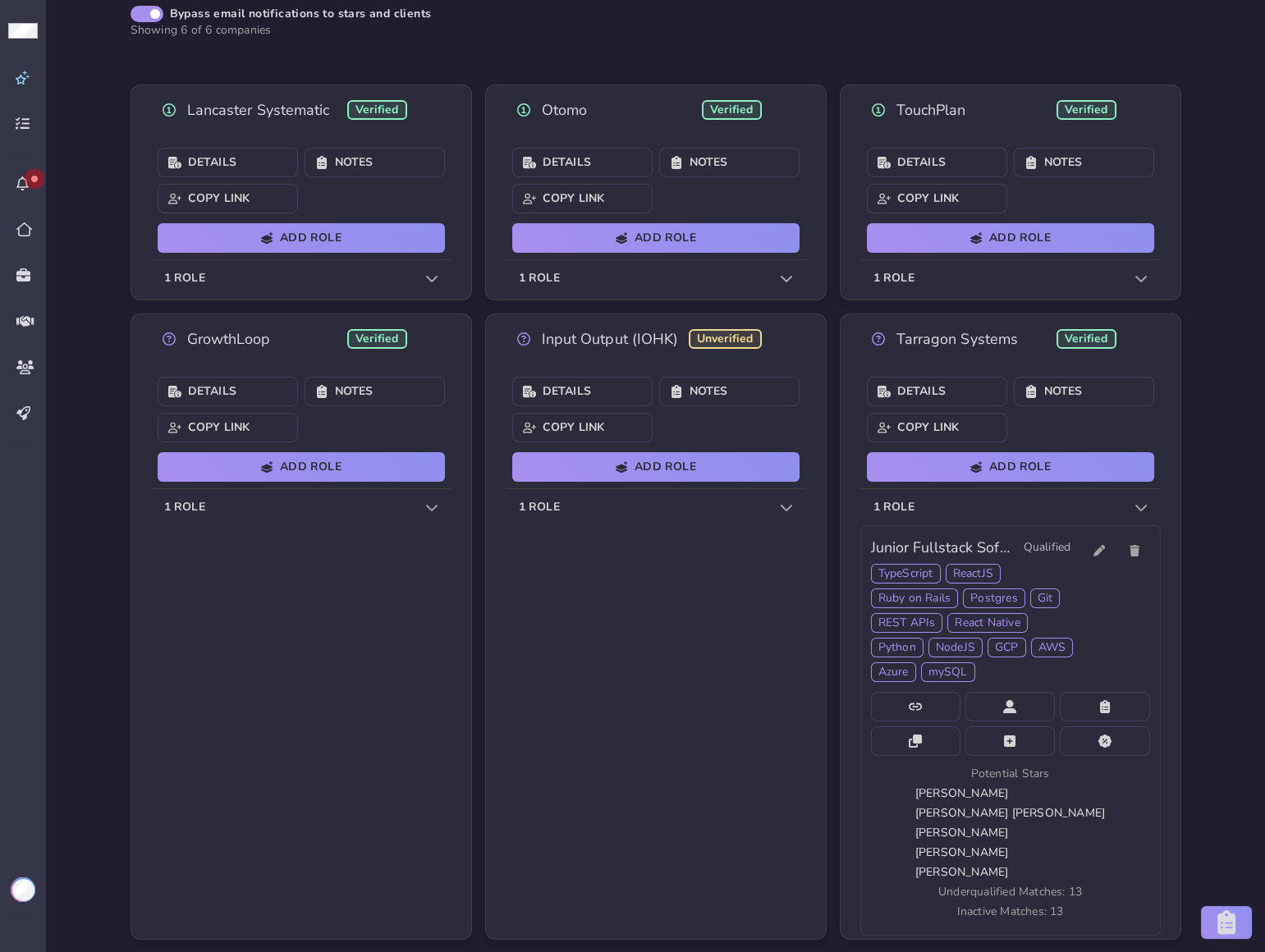 scroll, scrollTop: 140, scrollLeft: 0, axis: vertical 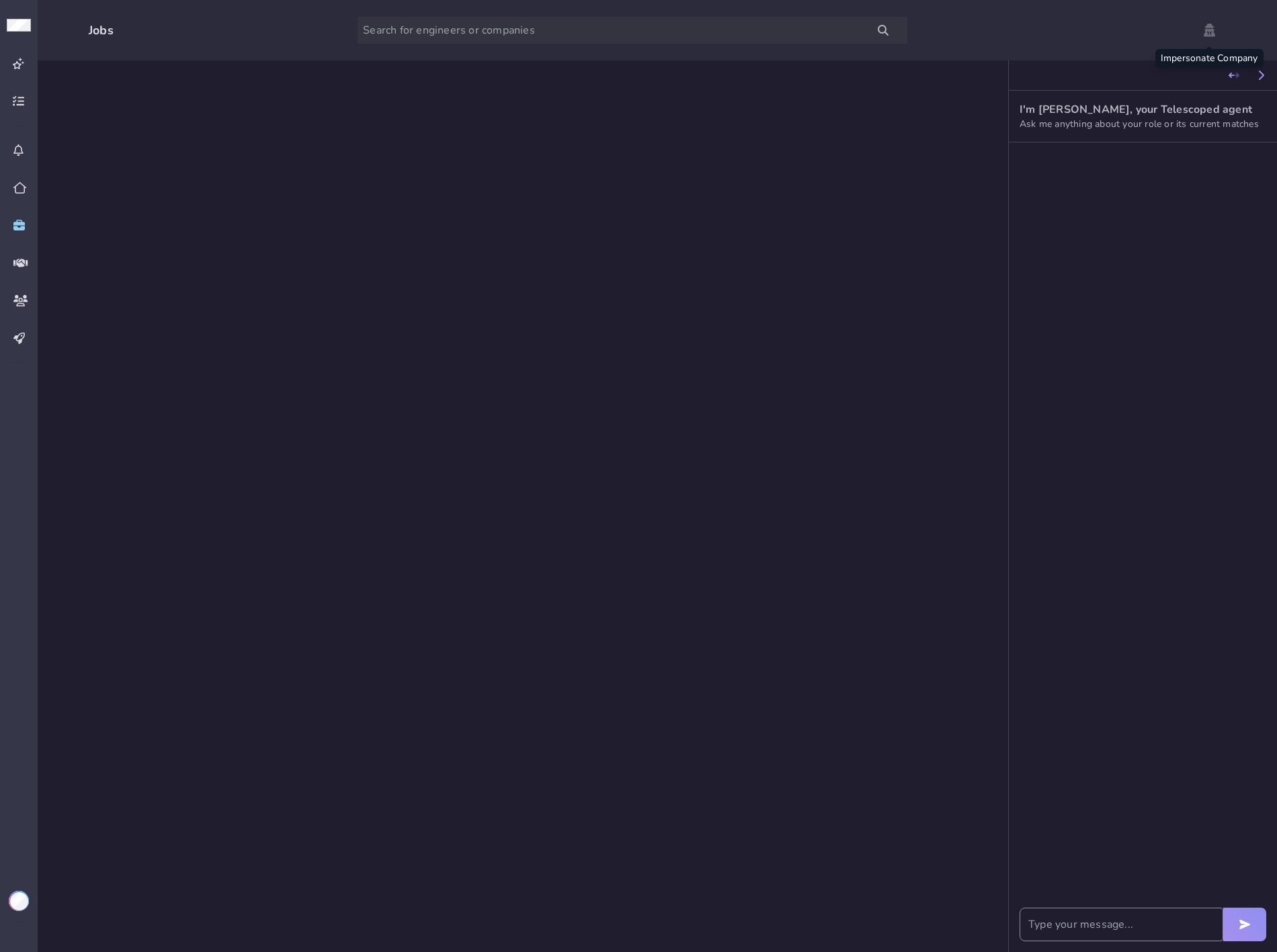click at bounding box center (1210, 30) 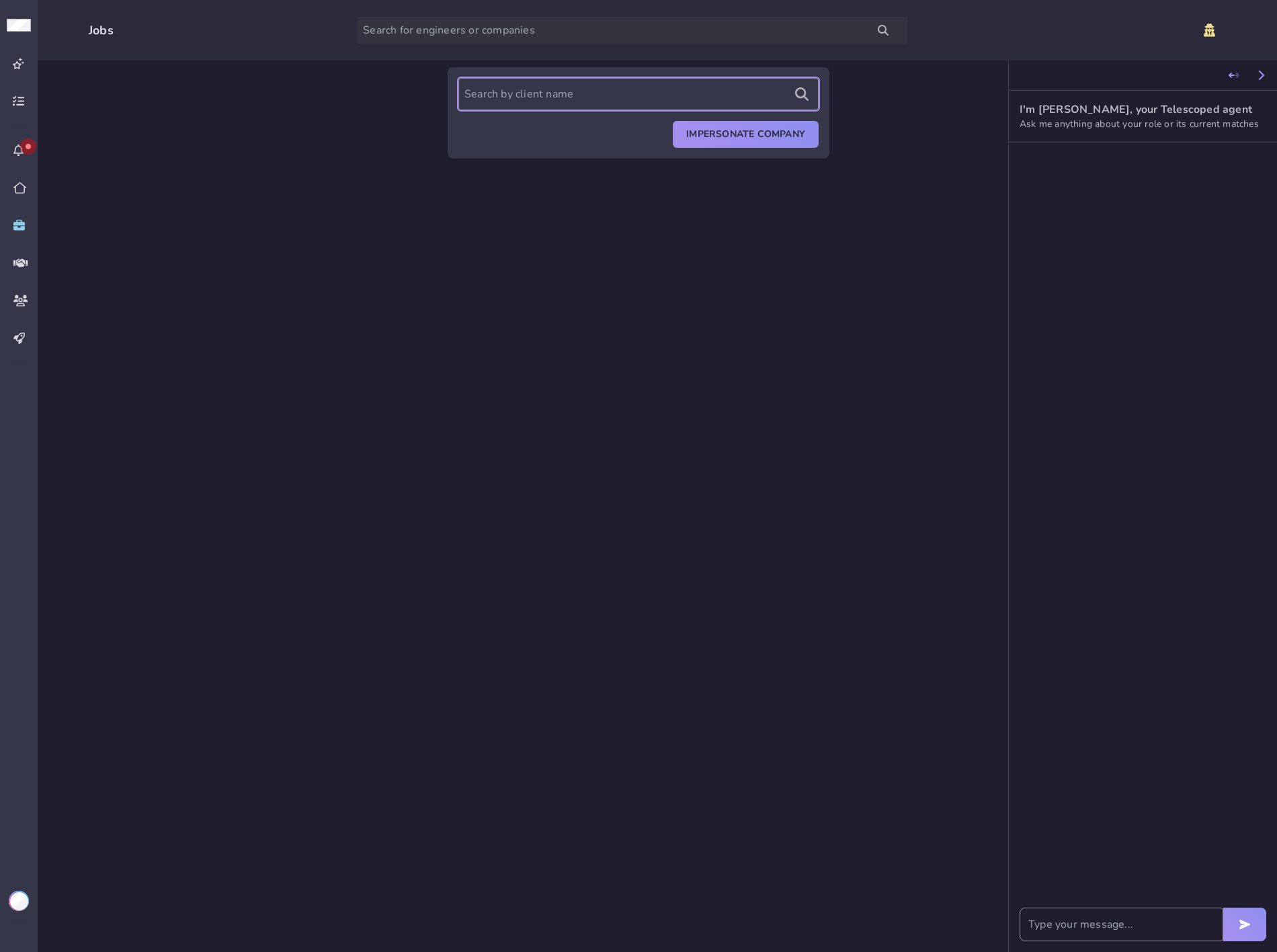 click at bounding box center (638, 94) 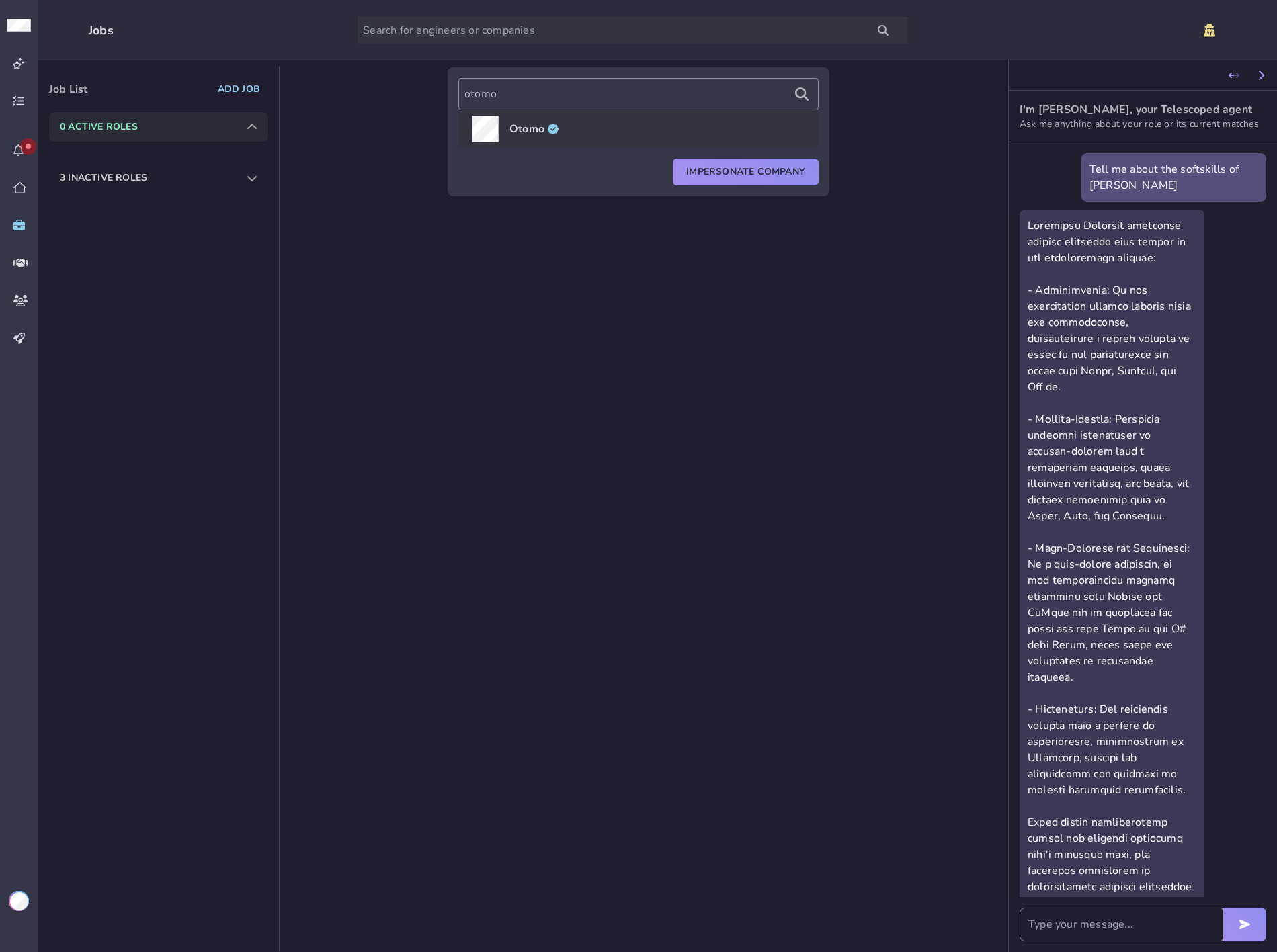 click 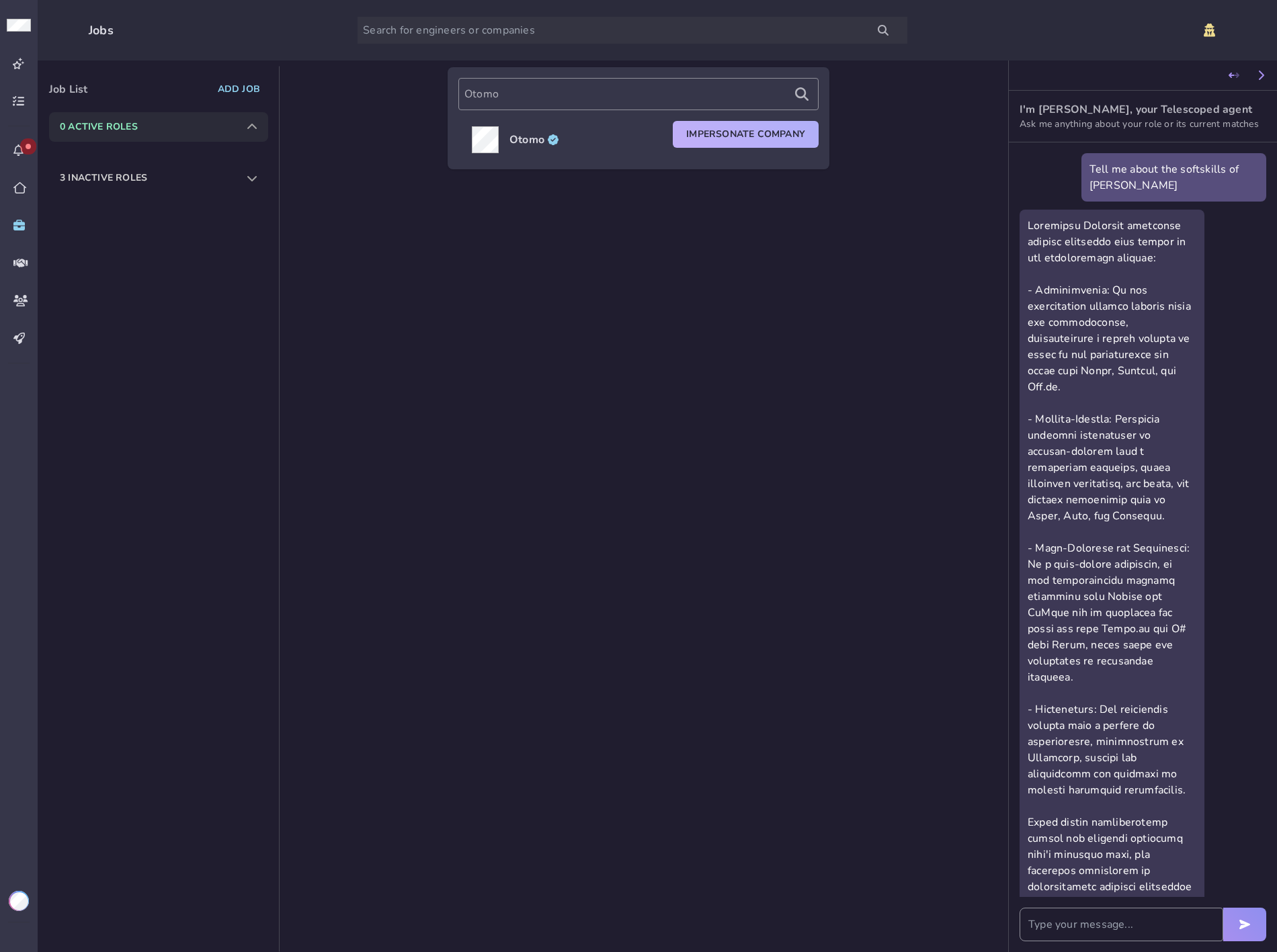click on "Impersonate Company" at bounding box center [745, 134] 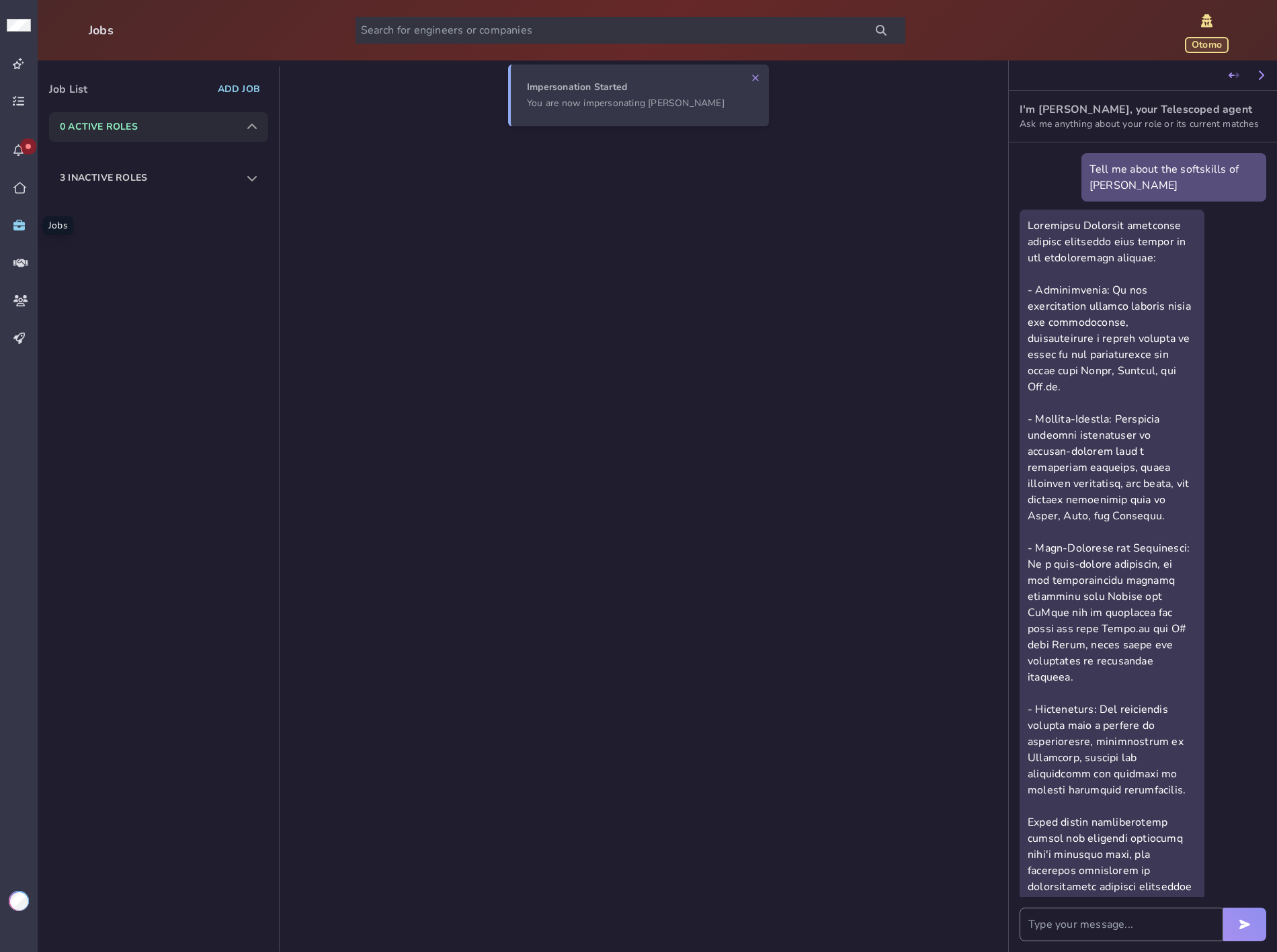 click 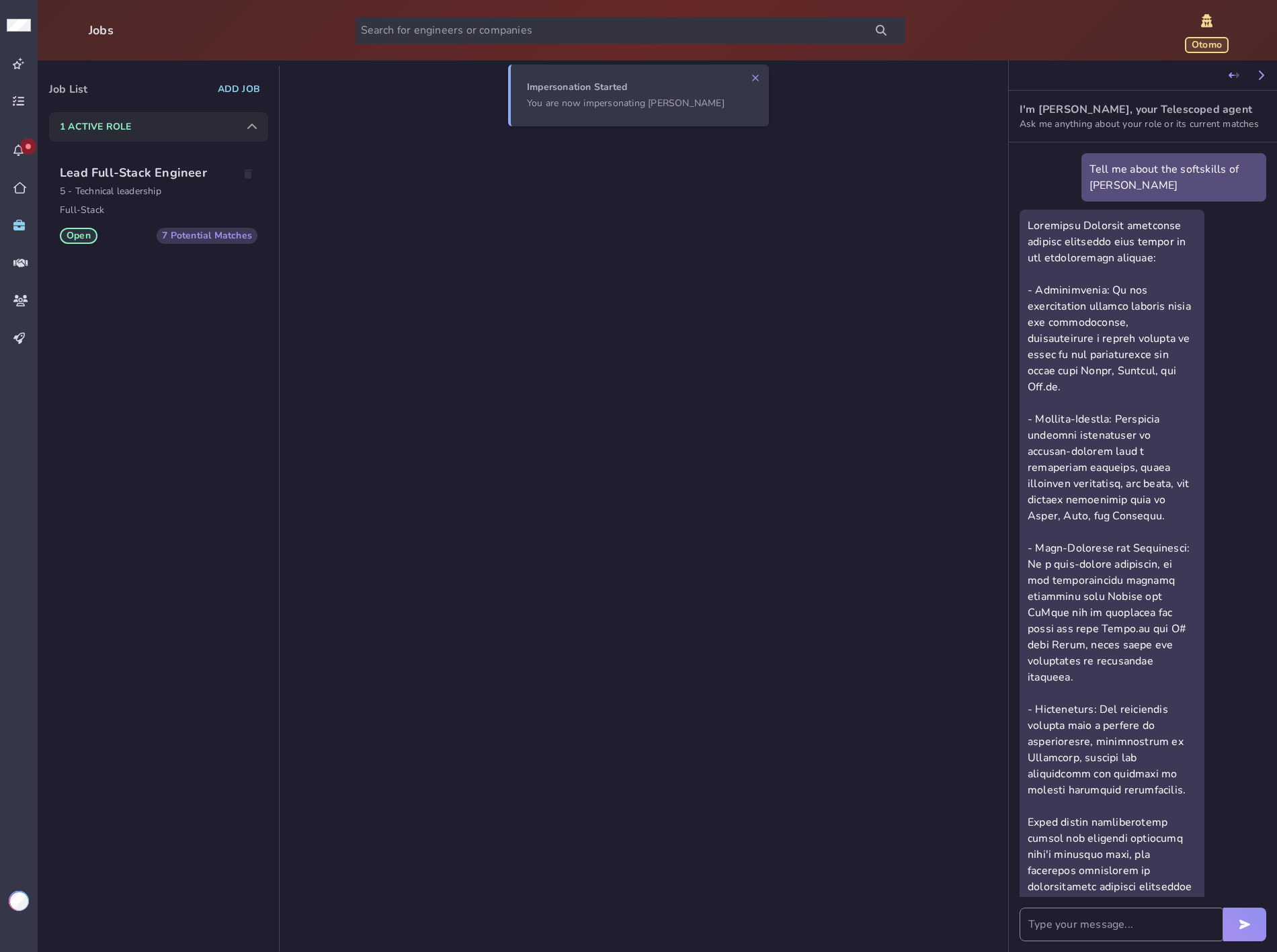 click on "Lead Full-Stack Engineer" at bounding box center [133, 173] 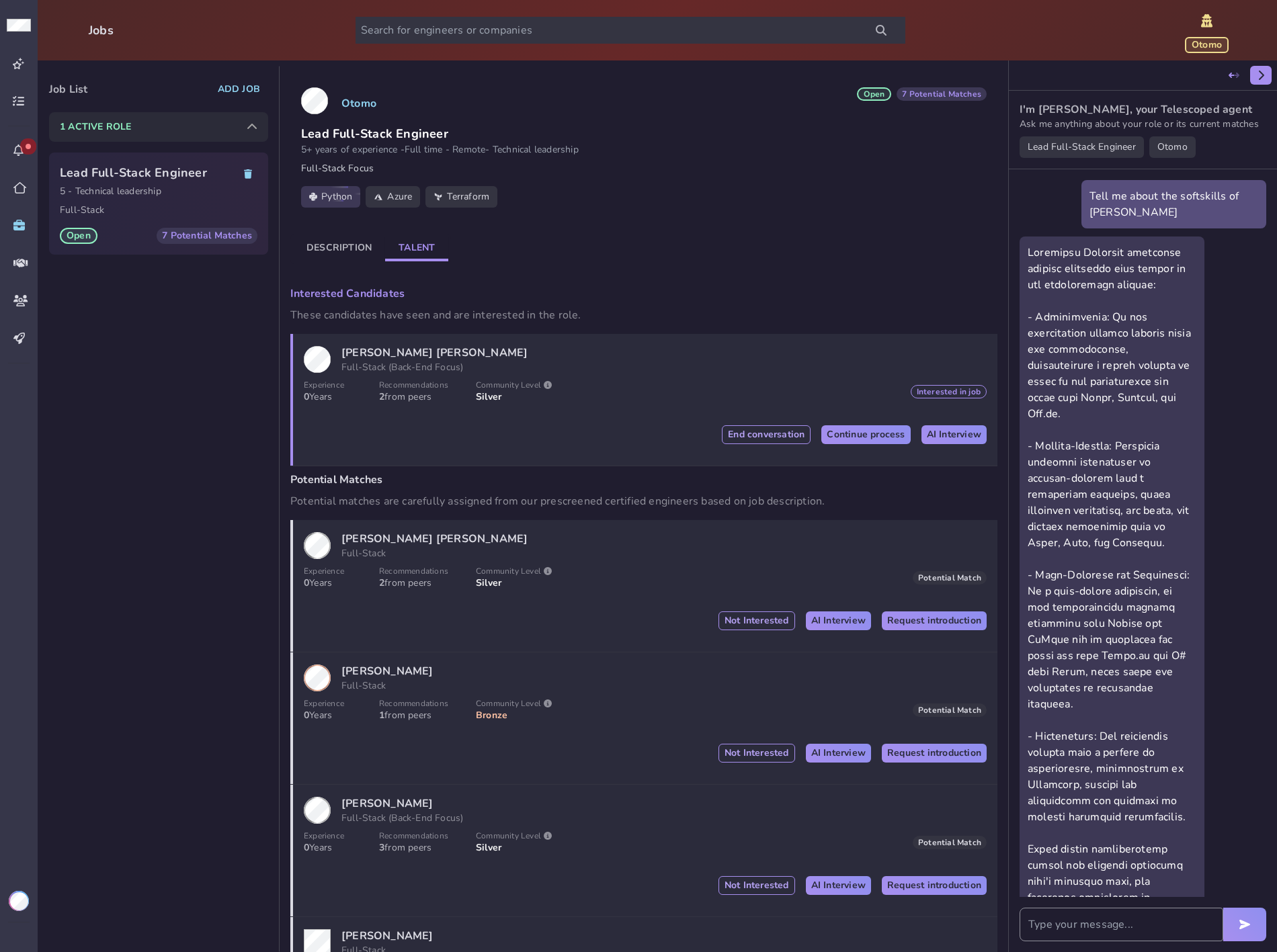 click 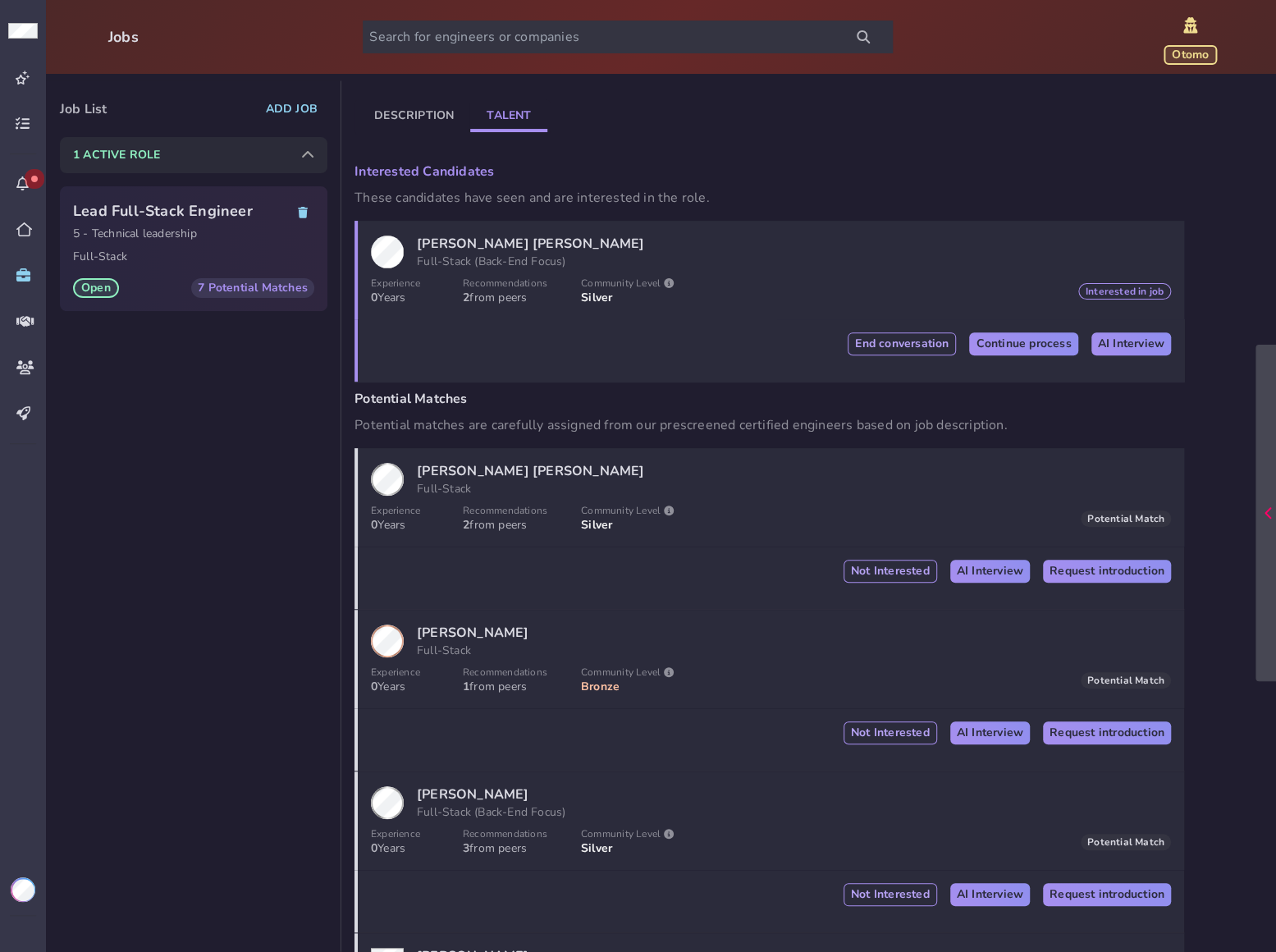scroll, scrollTop: 188, scrollLeft: 0, axis: vertical 